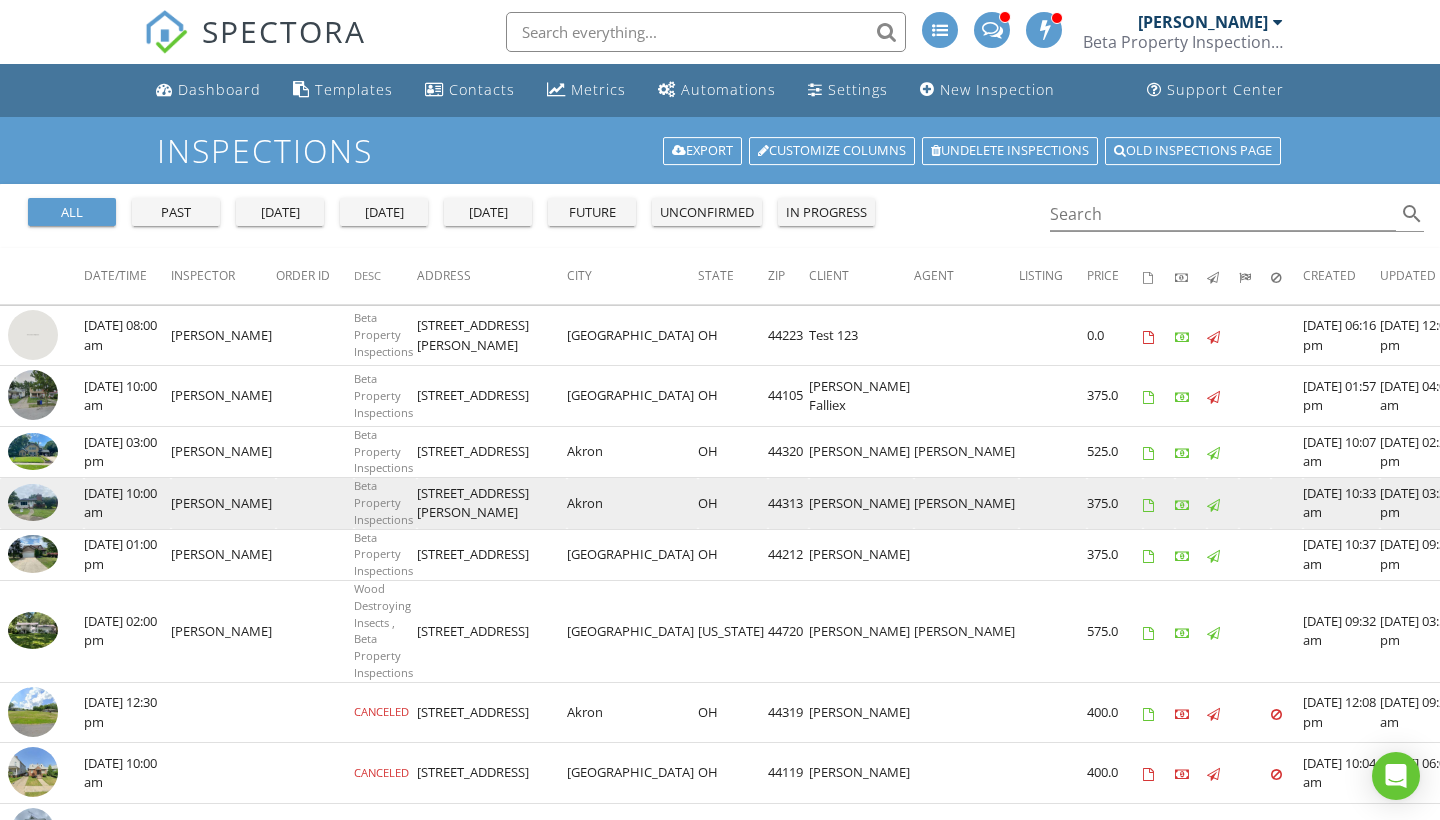 scroll, scrollTop: 0, scrollLeft: 0, axis: both 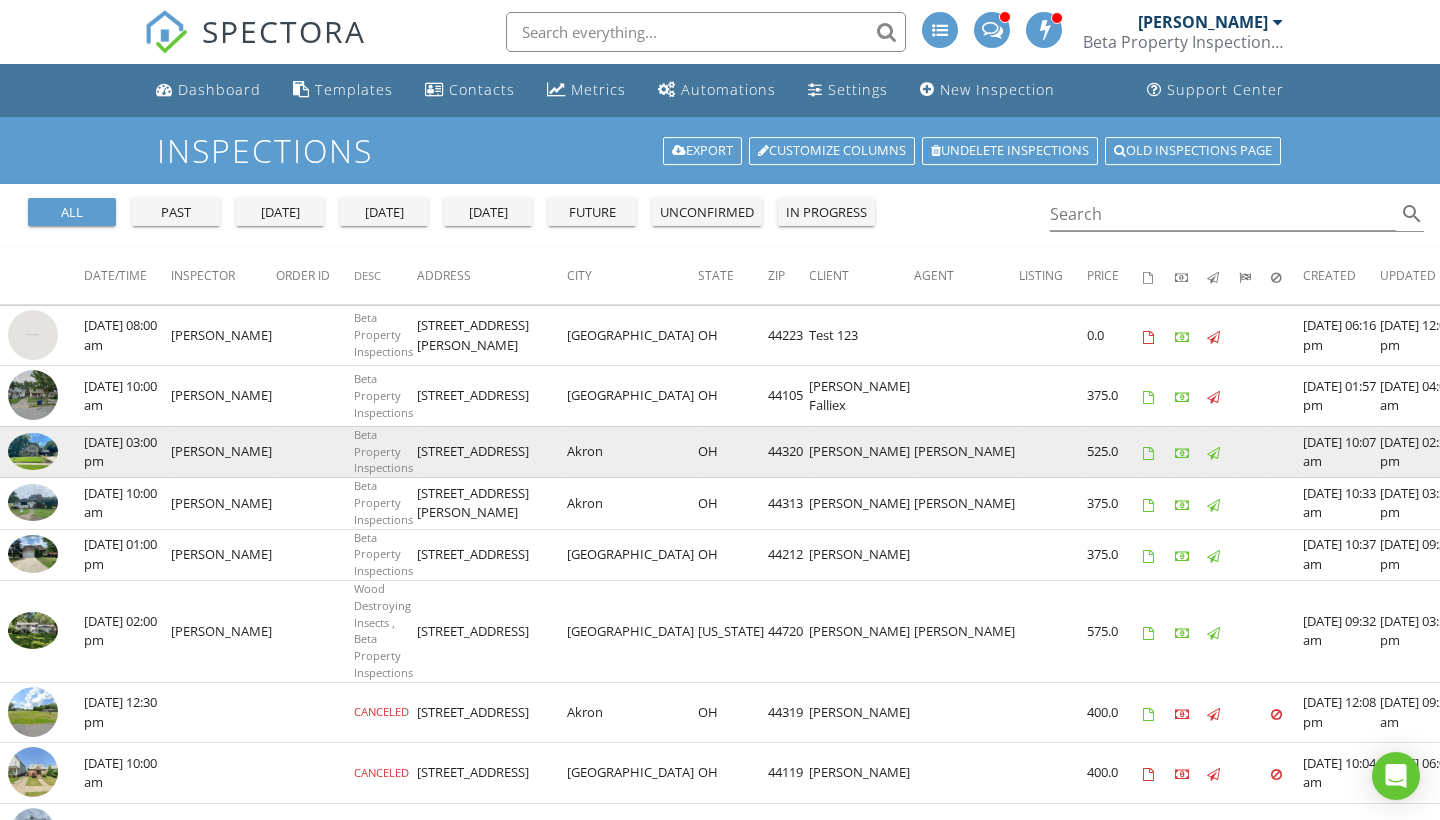 click at bounding box center (33, 451) 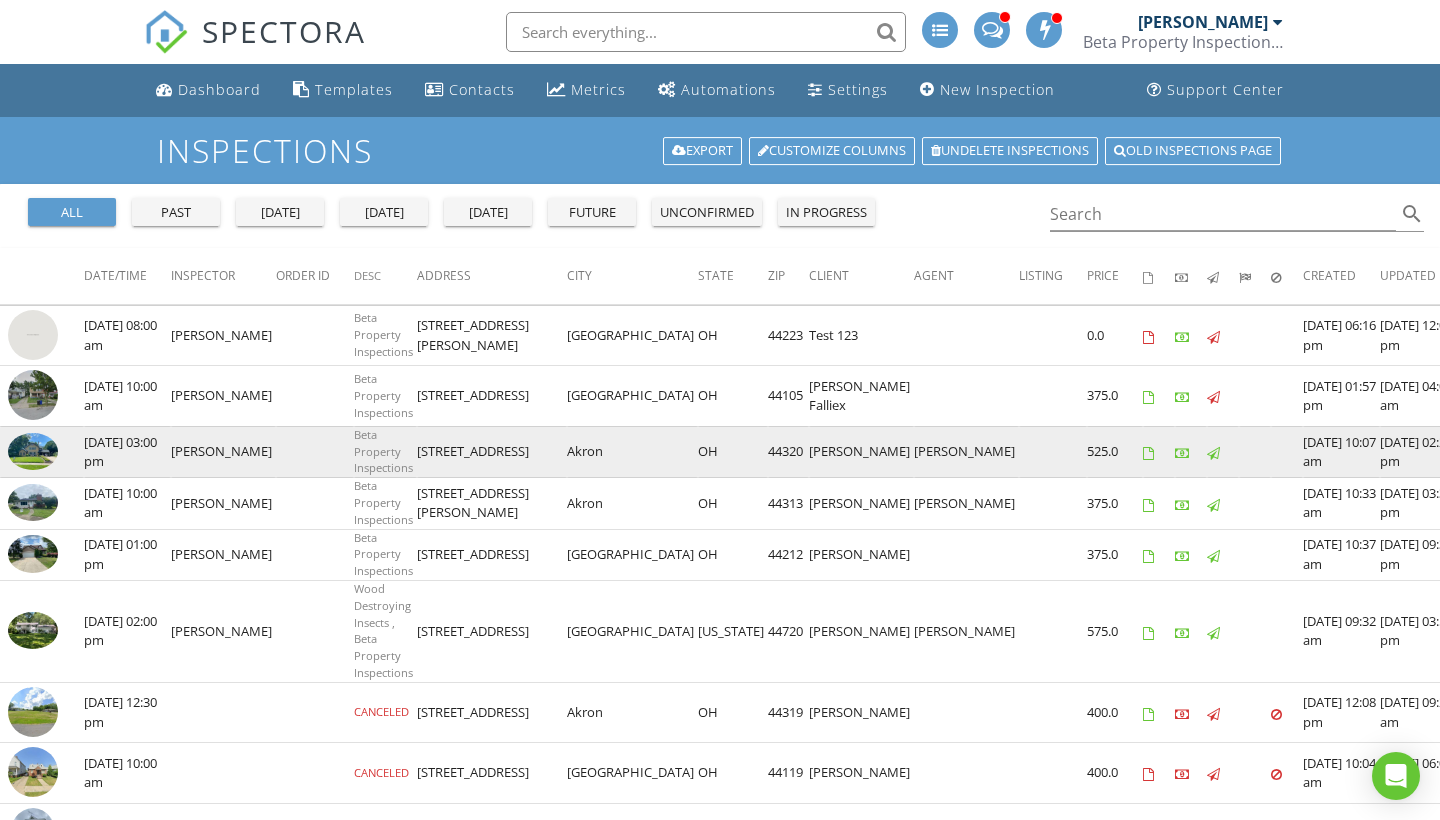 click at bounding box center (33, 451) 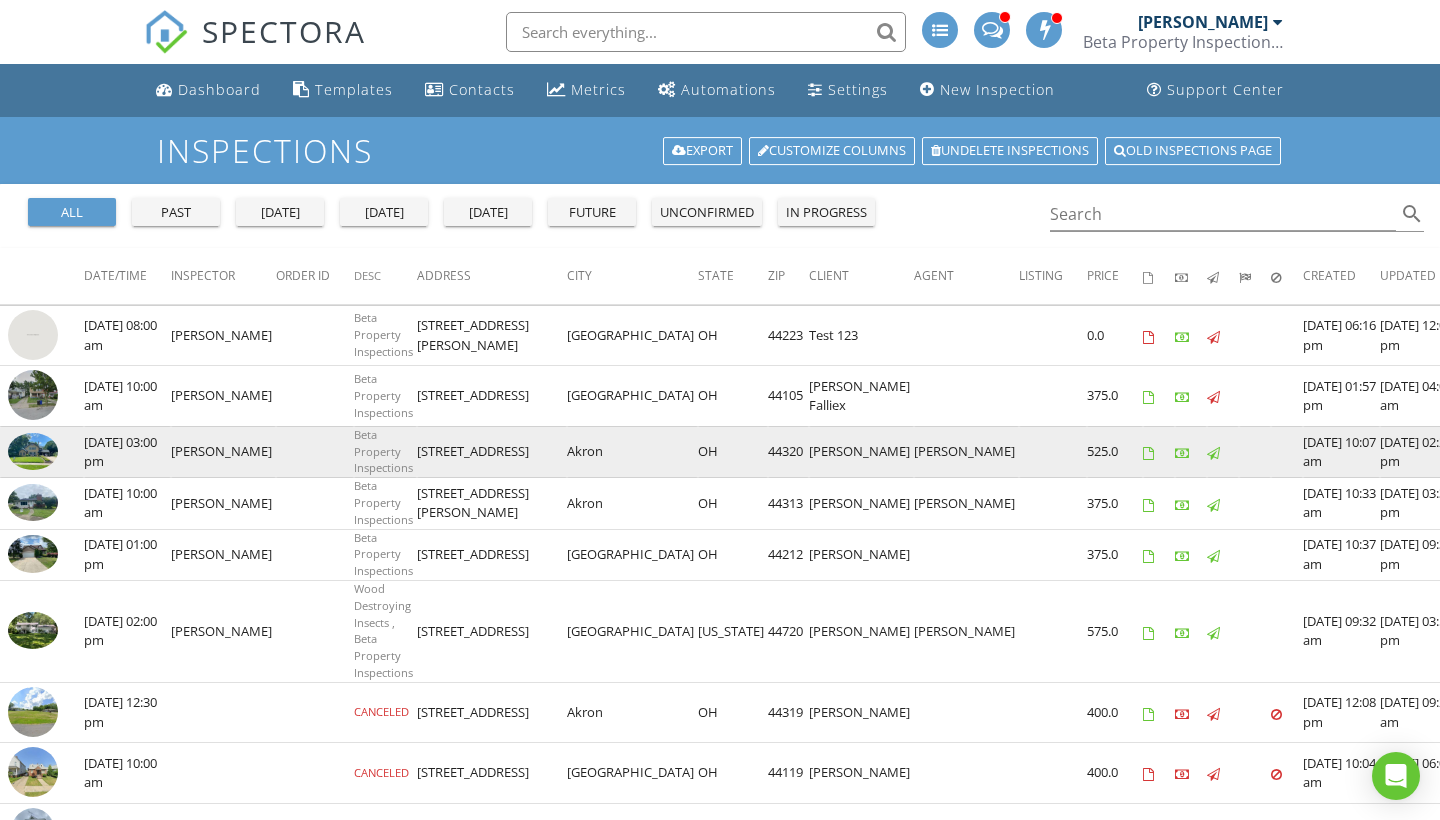 click at bounding box center (33, 451) 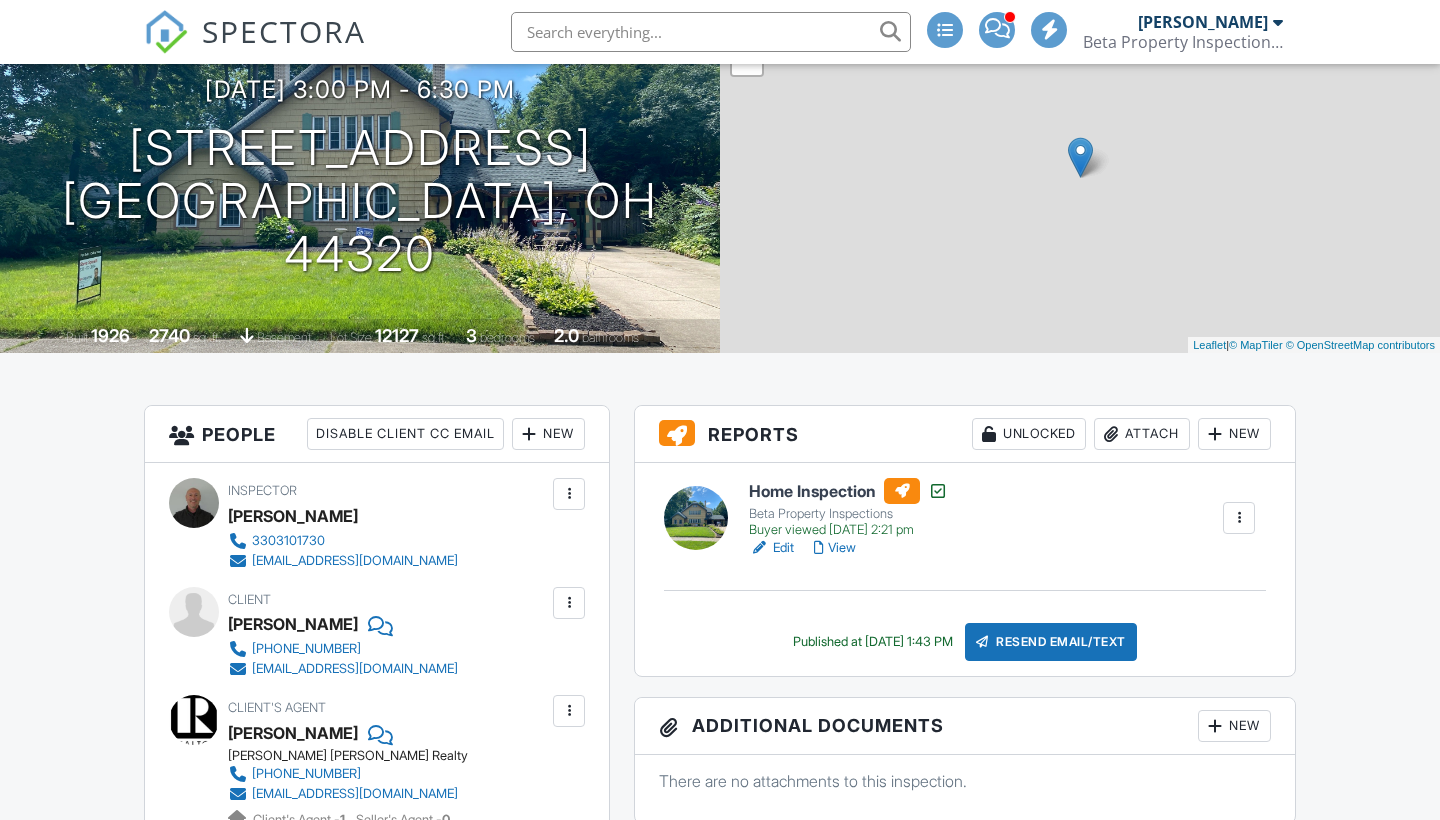 scroll, scrollTop: 183, scrollLeft: 0, axis: vertical 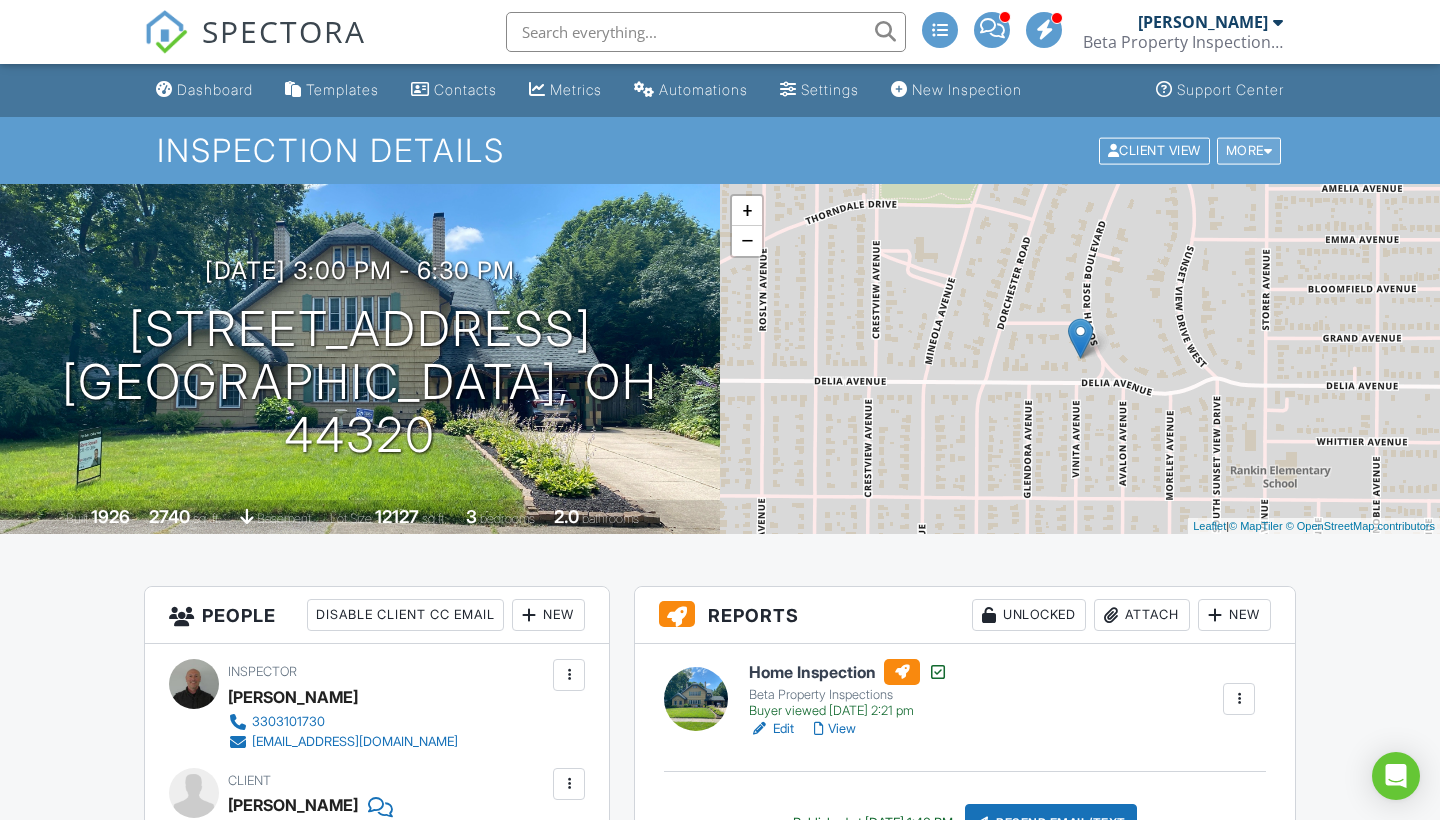 click at bounding box center [1268, 150] 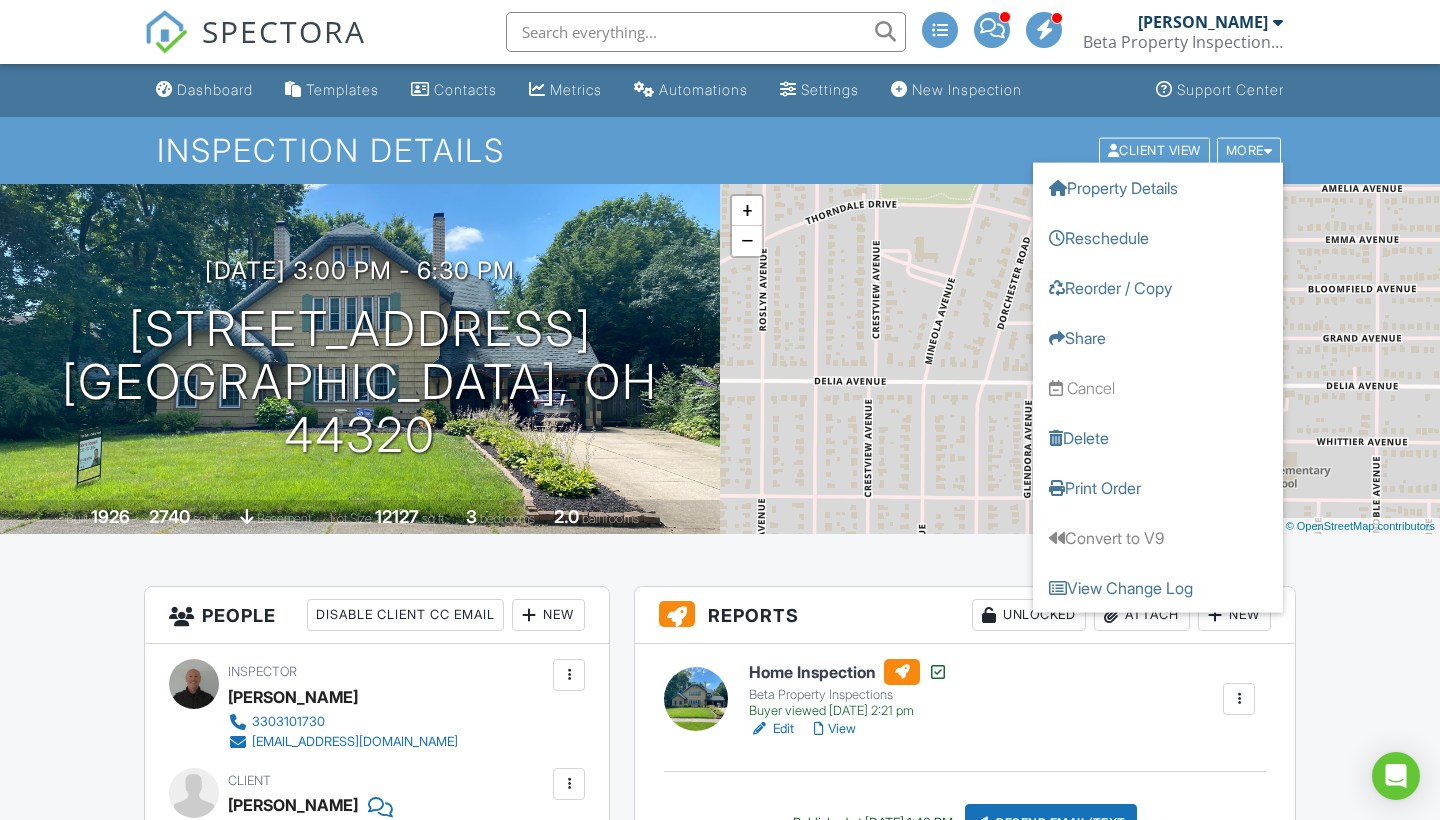 click on "Inspection Details" at bounding box center [720, 150] 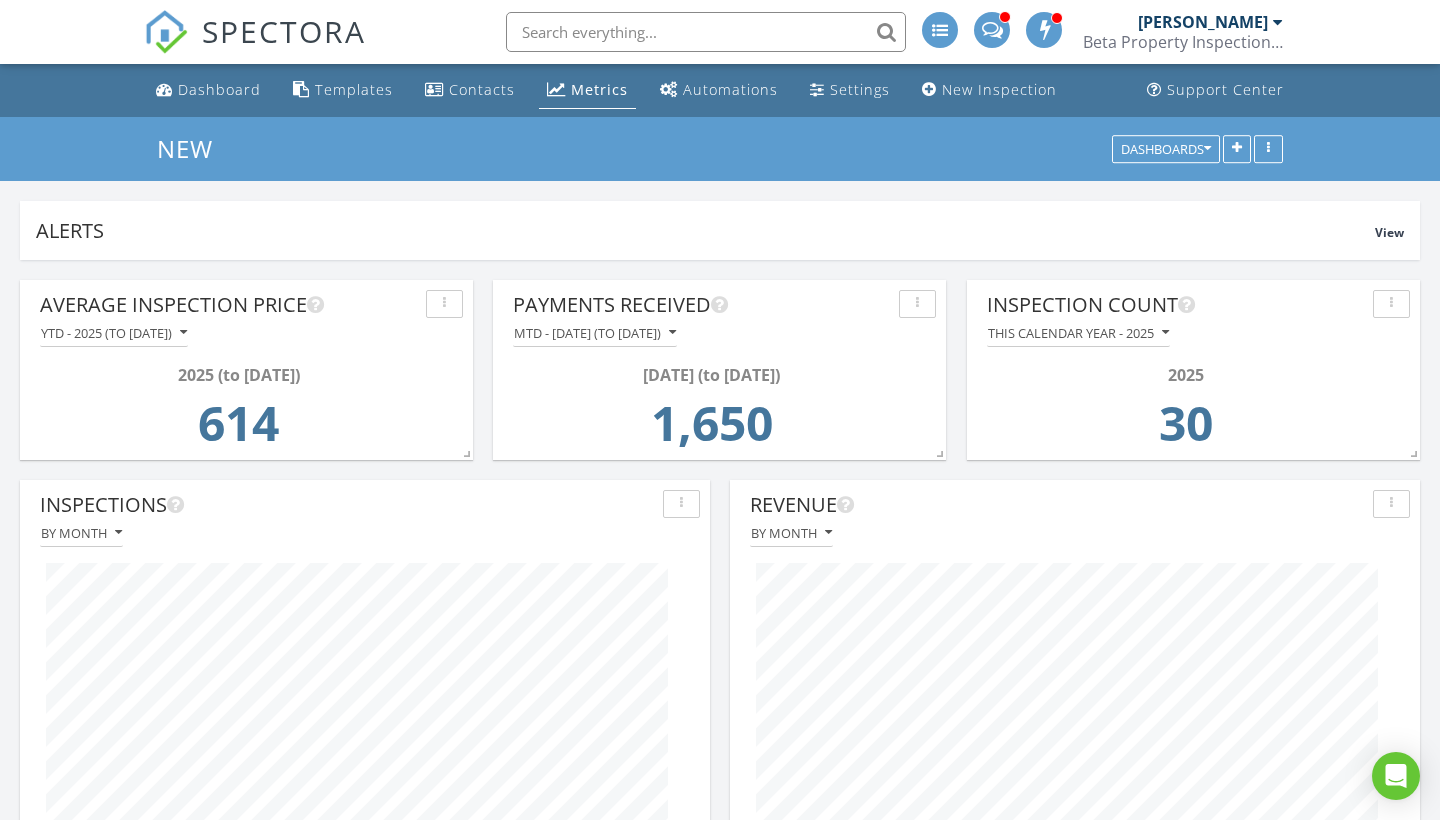 scroll, scrollTop: 0, scrollLeft: 0, axis: both 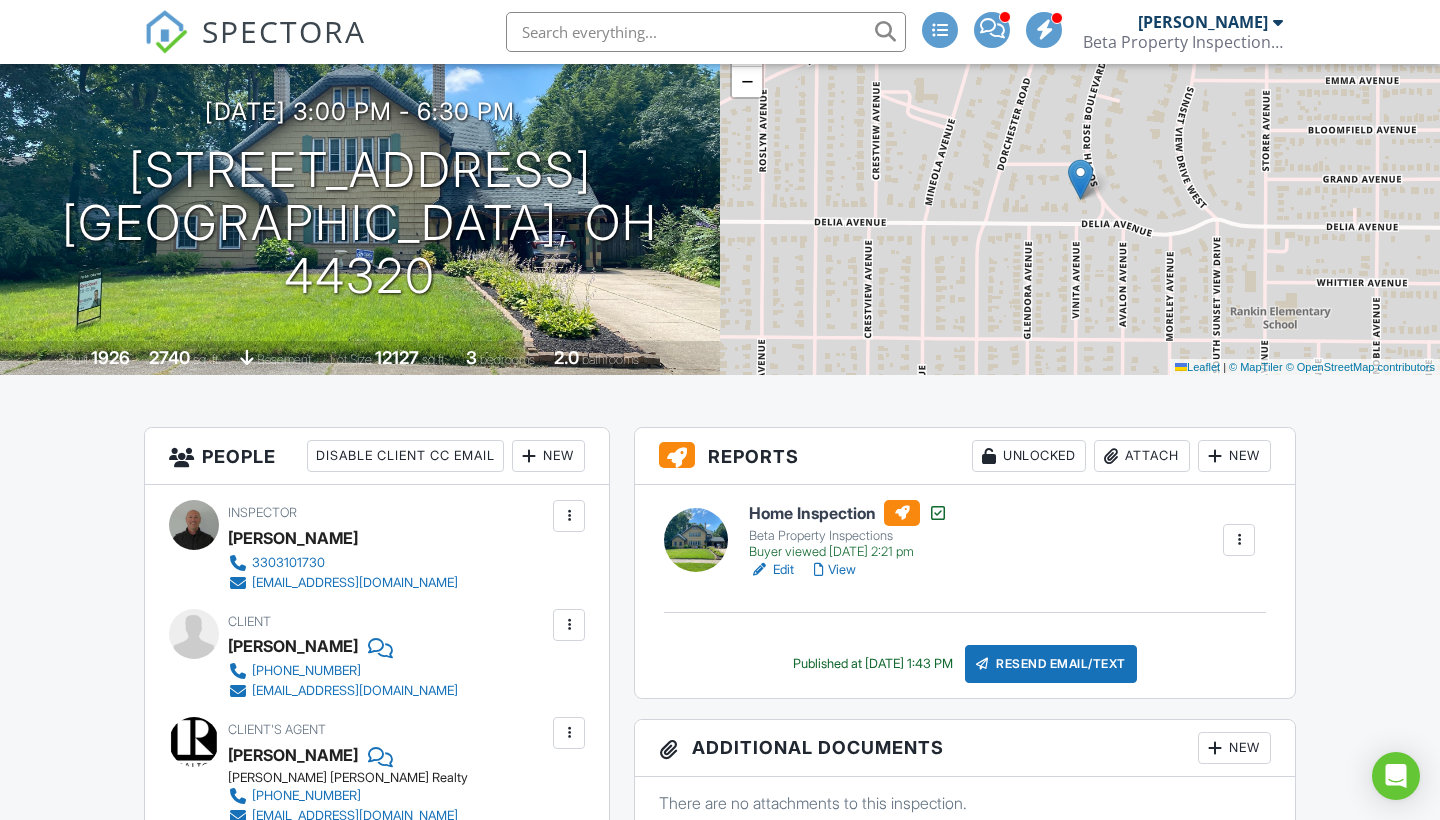 click at bounding box center (696, 540) 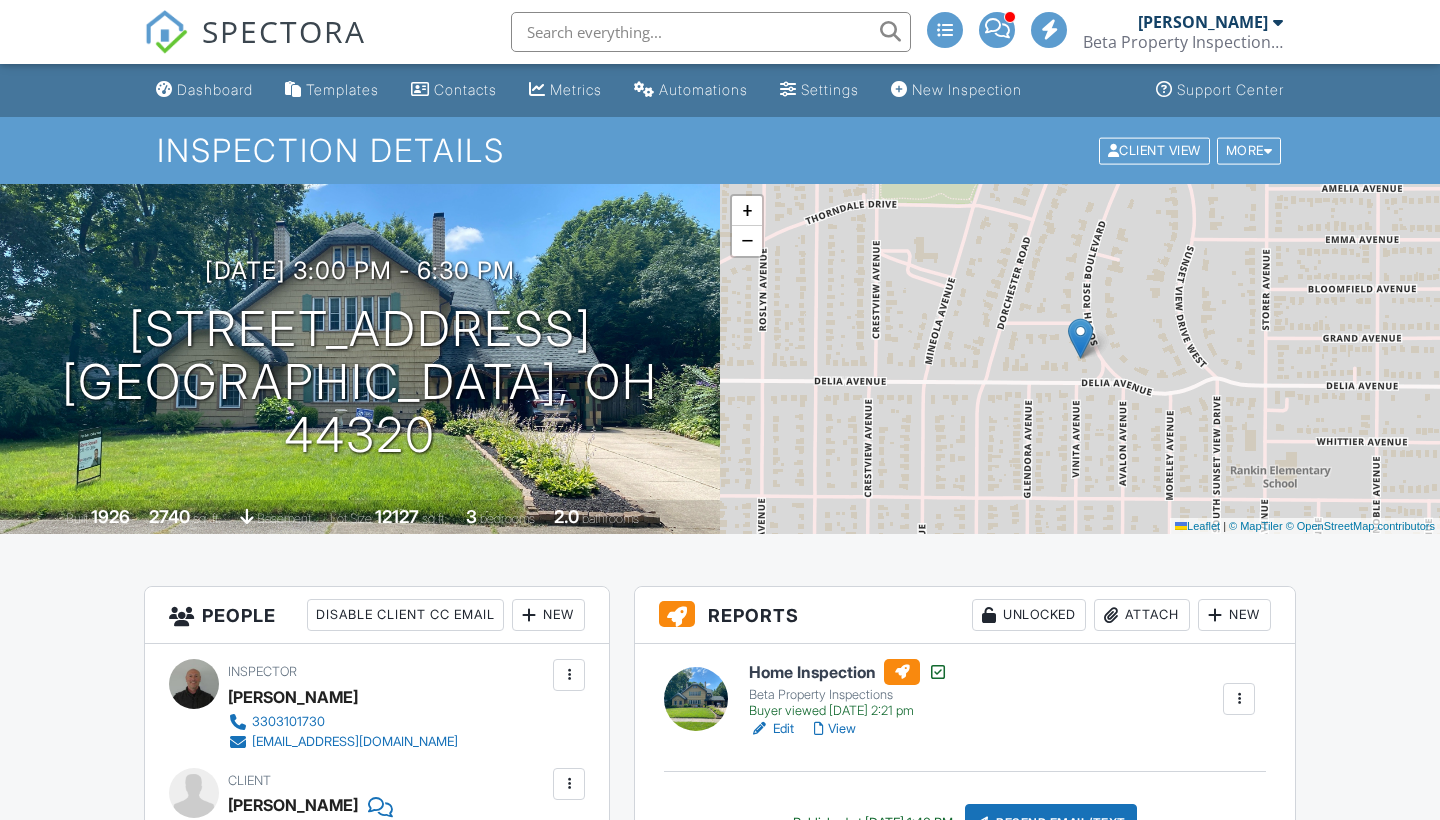 scroll, scrollTop: 0, scrollLeft: 0, axis: both 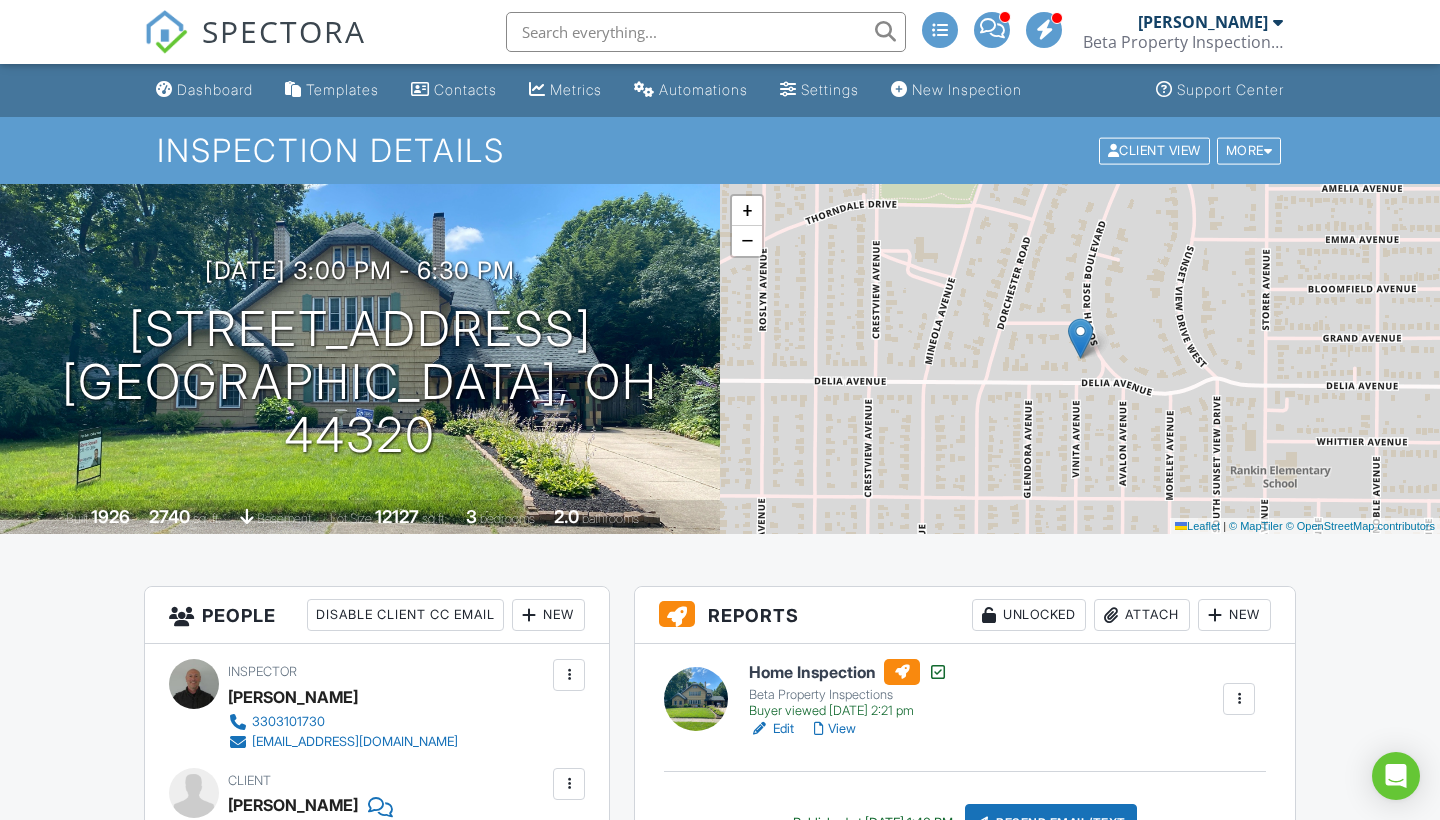 click at bounding box center [696, 699] 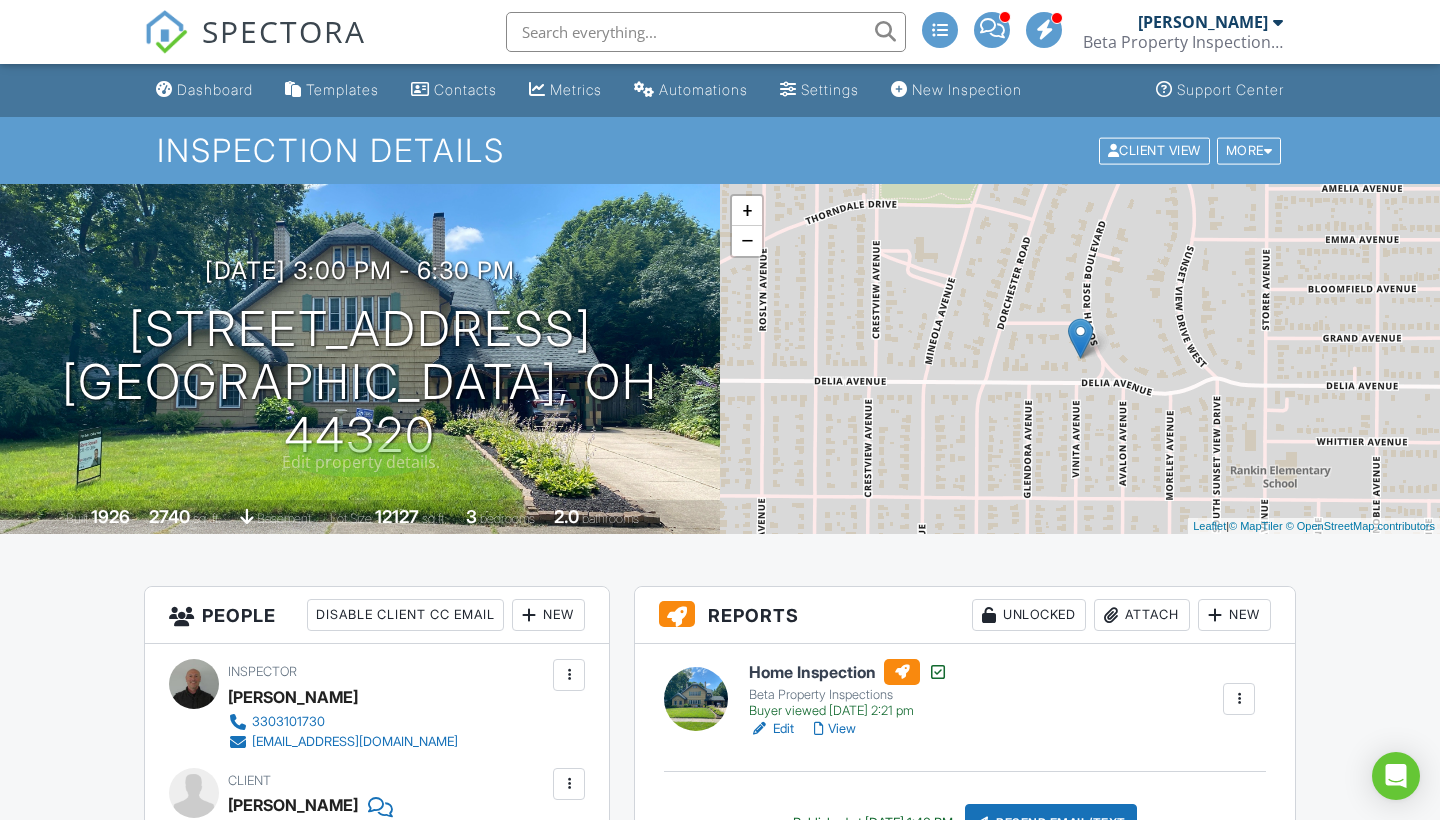 scroll, scrollTop: 0, scrollLeft: 0, axis: both 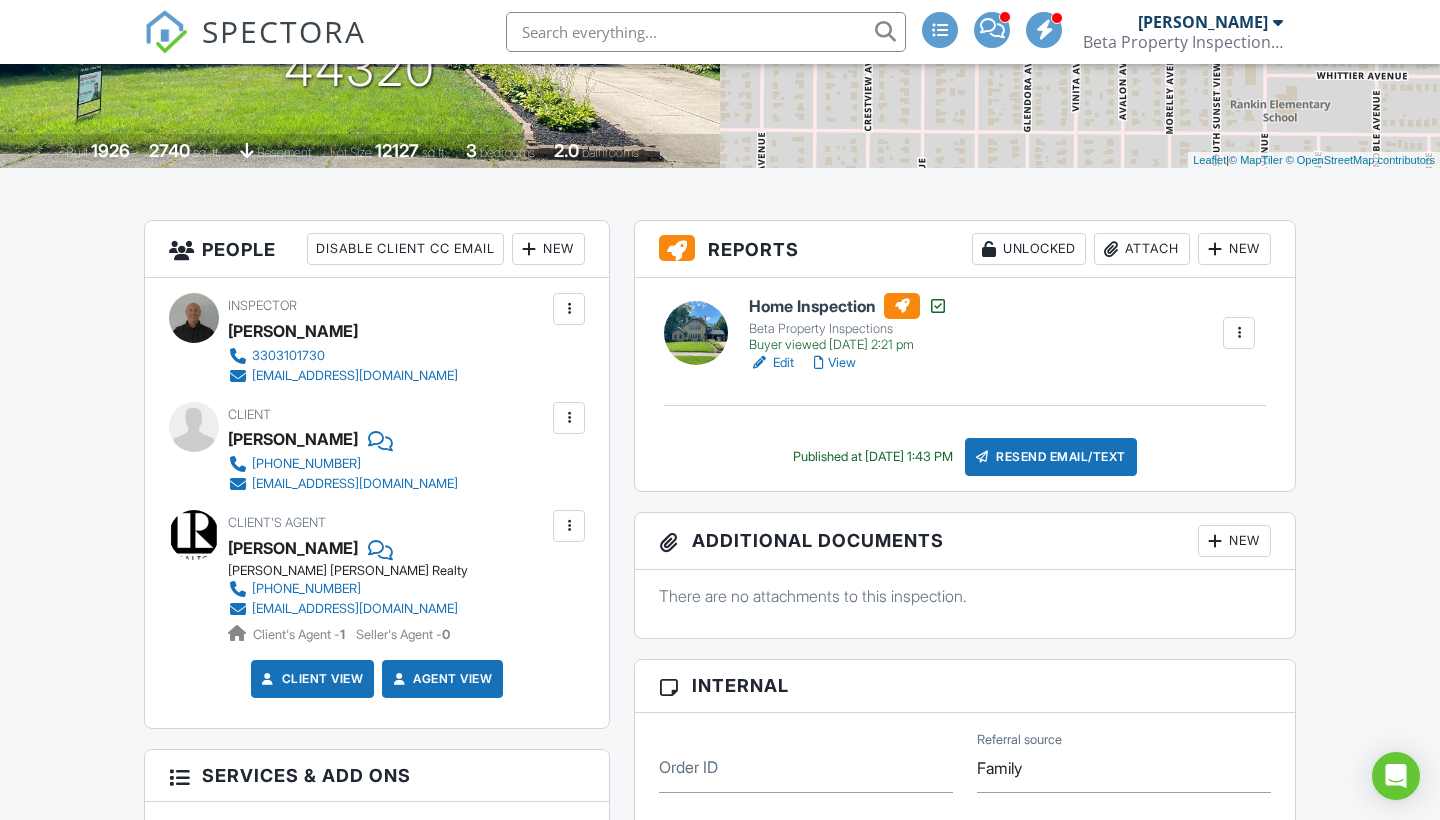click at bounding box center (569, 526) 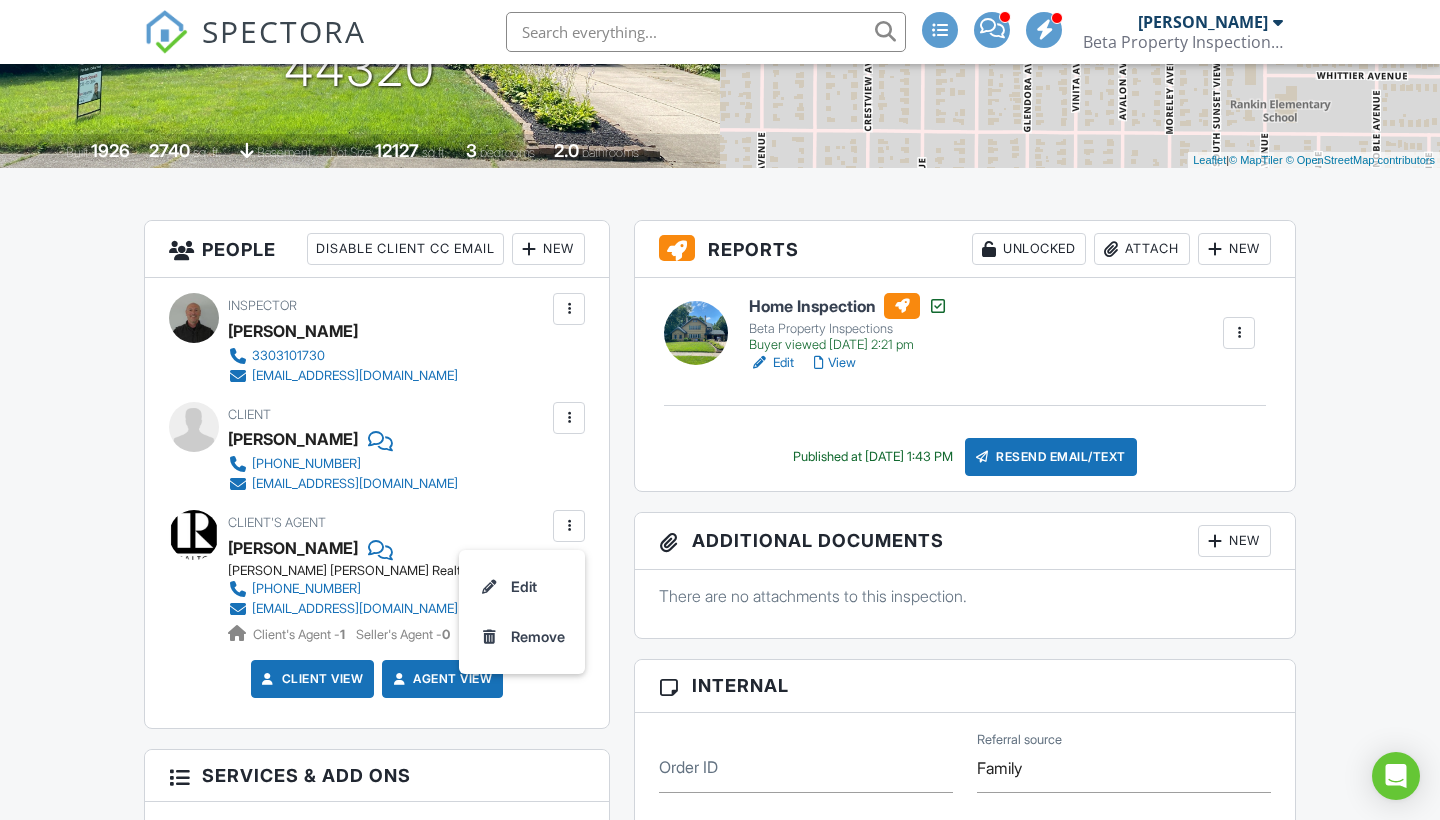 click on "Dashboard
Templates
Contacts
Metrics
Automations
Settings
New Inspection
Support Center
Inspection Details
Client View
More
Property Details
Reschedule
Reorder / Copy
Share
Cancel
Delete
Print Order
Convert to V9
View Change Log
07/08/2025  3:00 pm
- 6:30 pm
460 S Rose Blvd
Akron, OH 44320
Built
1926
2740
sq. ft.
basement
Lot Size
12127
sq.ft.
3
bedrooms
2.0
bathrooms
+ − Leaflet  |  © MapTiler   © OpenStreetMap contributors
All emails and texts are disabled for this inspection!
Turn on emails and texts
Reports
Unlocked
Attach
New
Home Inspection
Beta Property Inspections
Buyer viewed 07/09/2025  2:21 pm" at bounding box center (720, 1577) 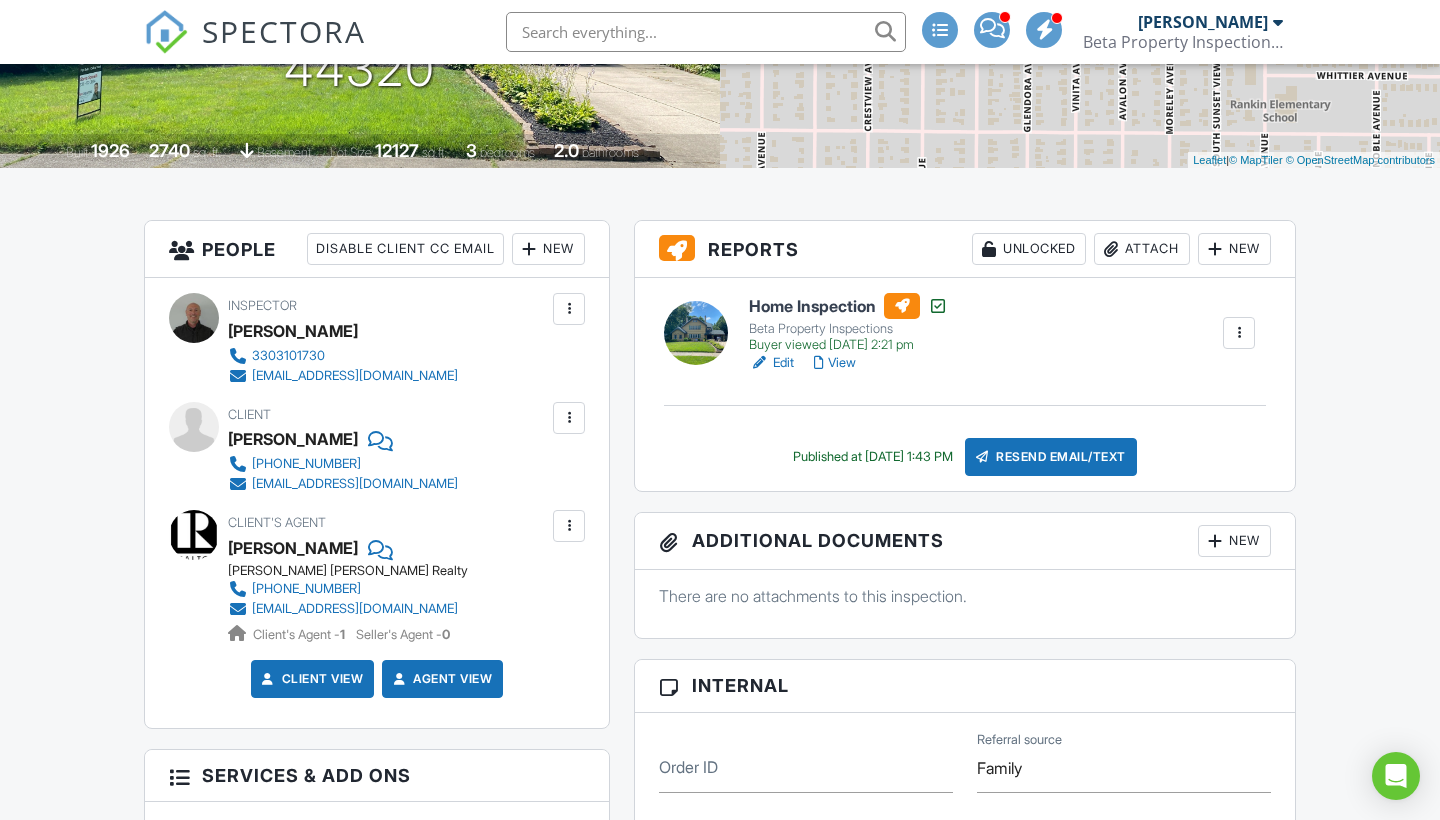 click at bounding box center (1239, 333) 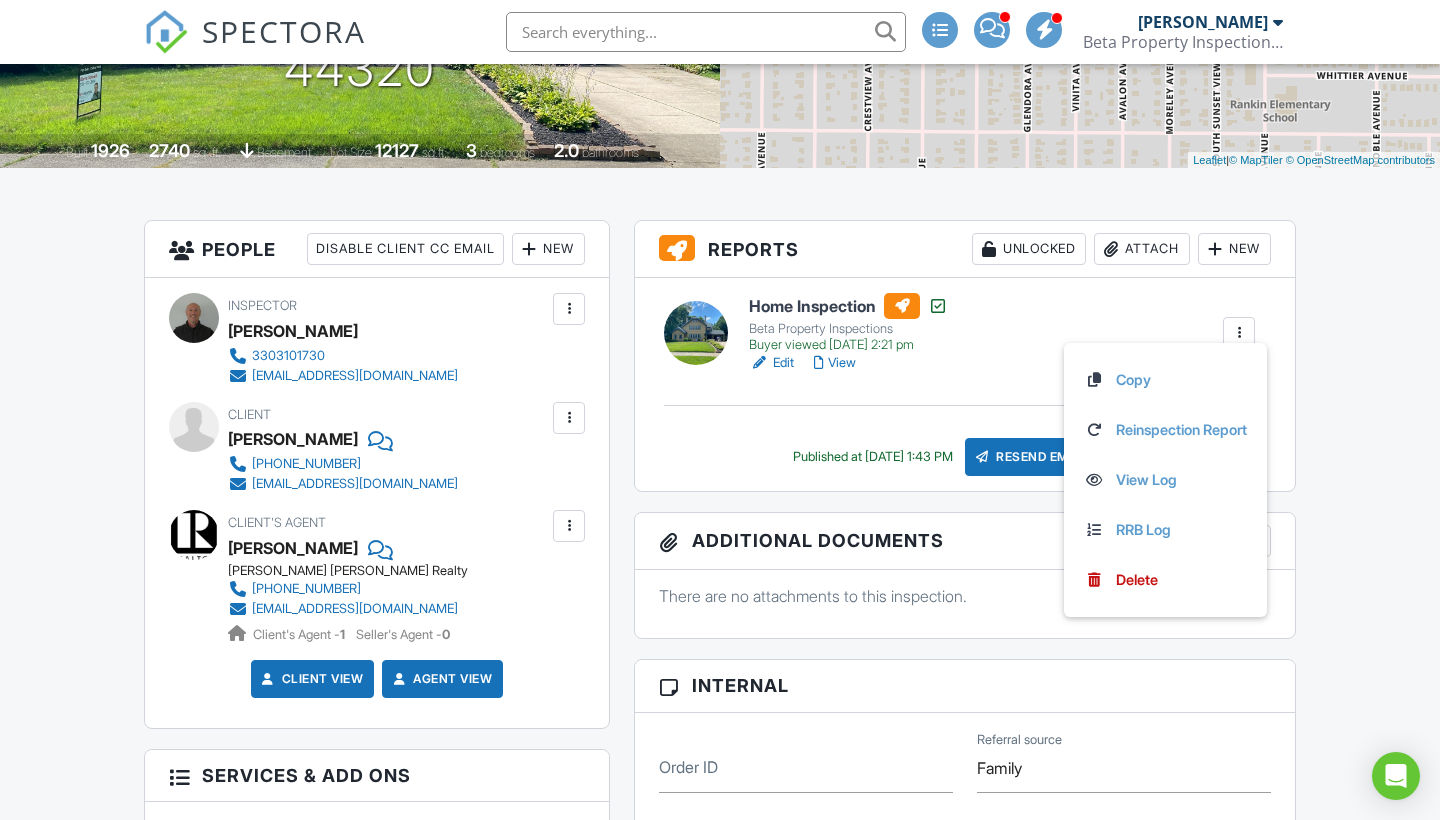 click on "View" at bounding box center (835, 363) 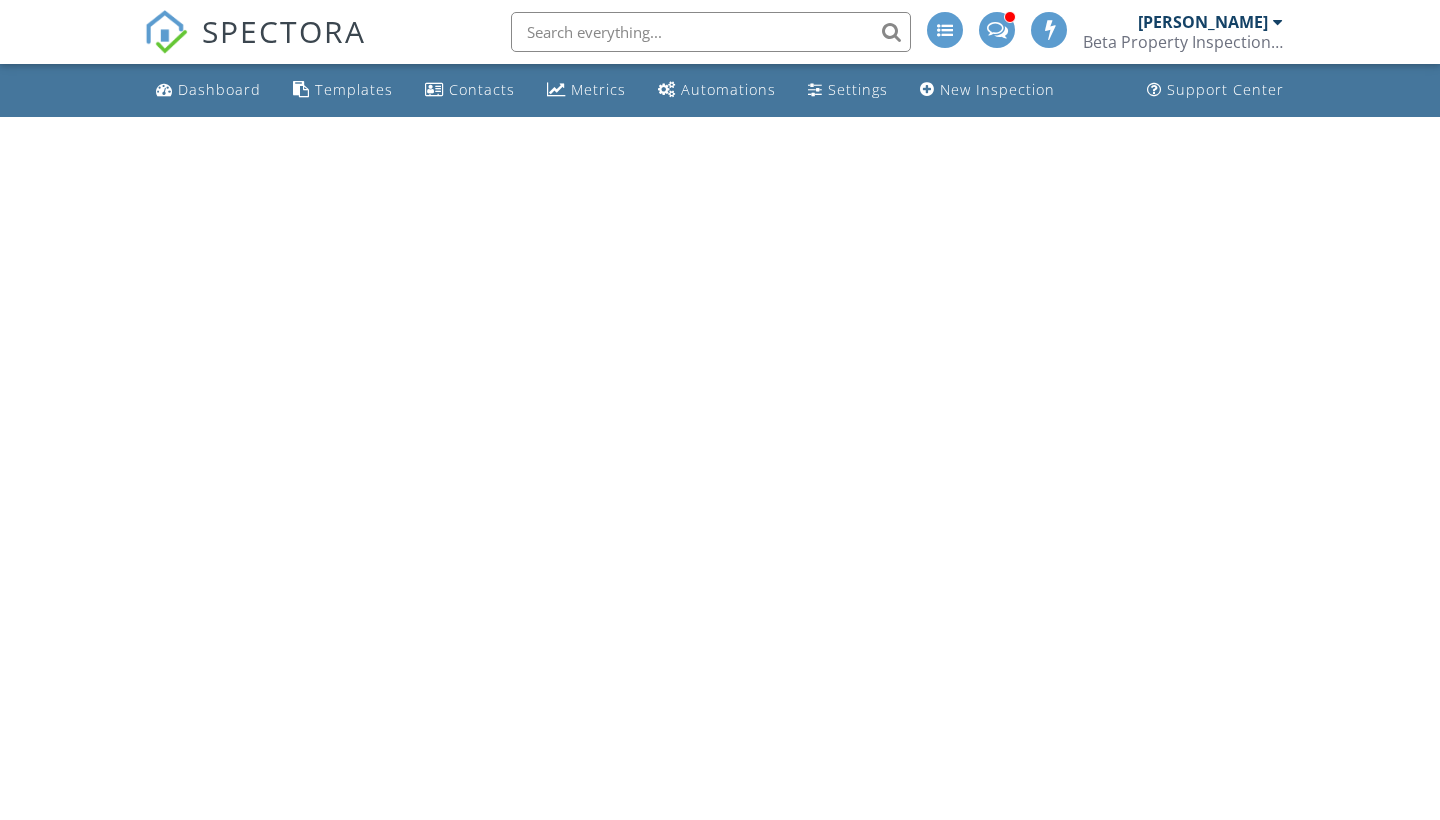 scroll, scrollTop: 0, scrollLeft: 0, axis: both 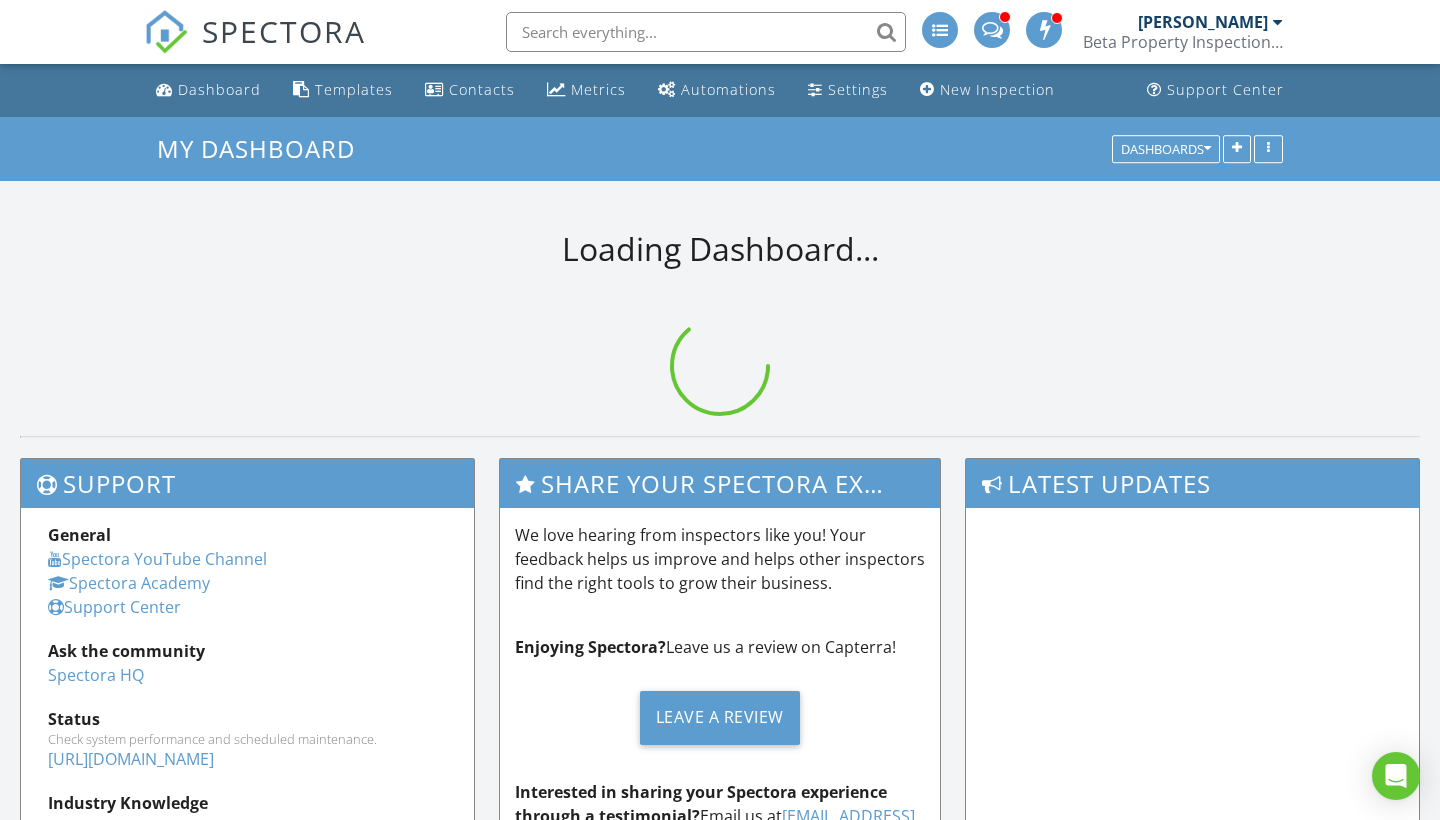 click at bounding box center (1278, 22) 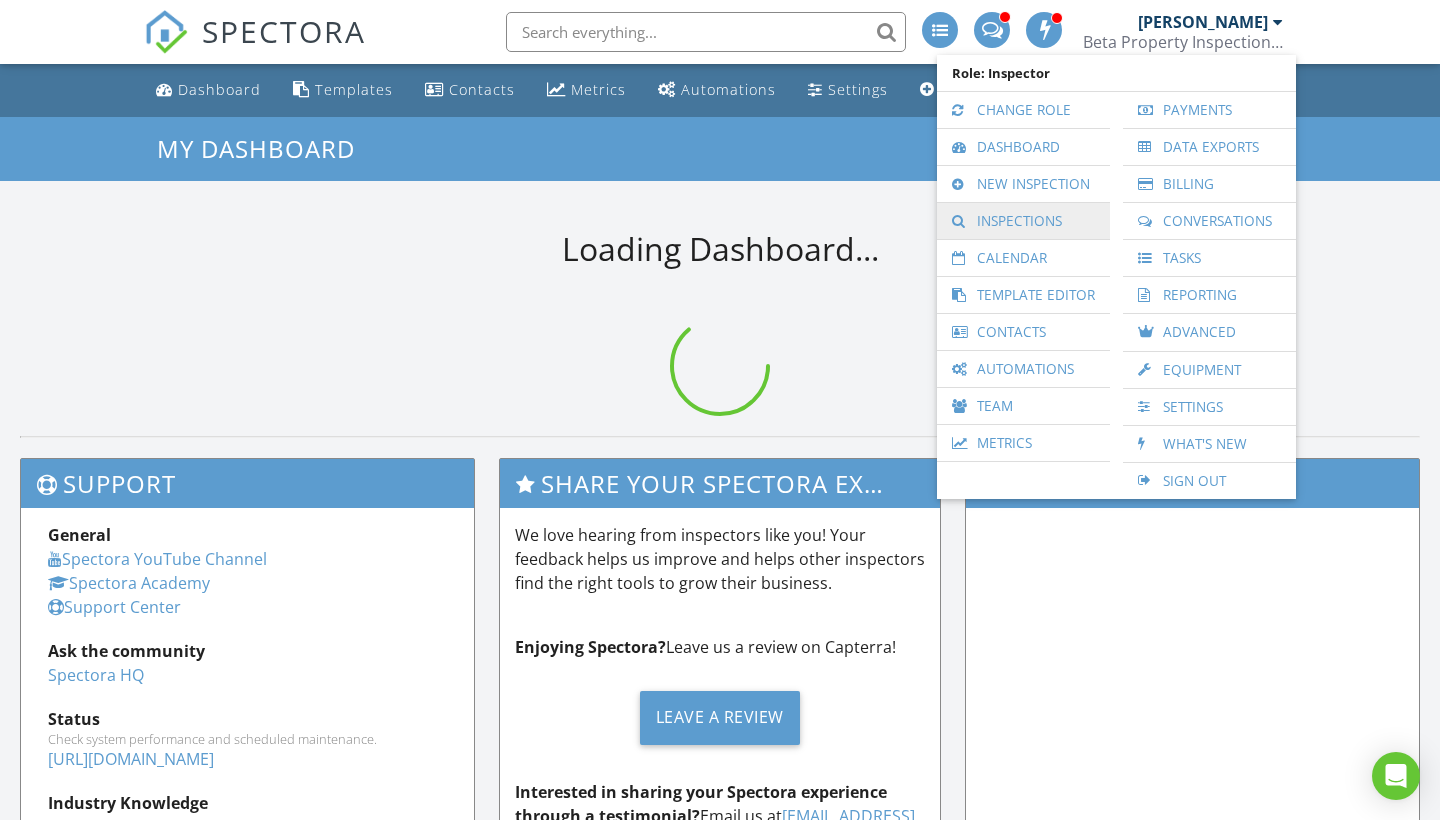 click on "Inspections" at bounding box center (1023, 221) 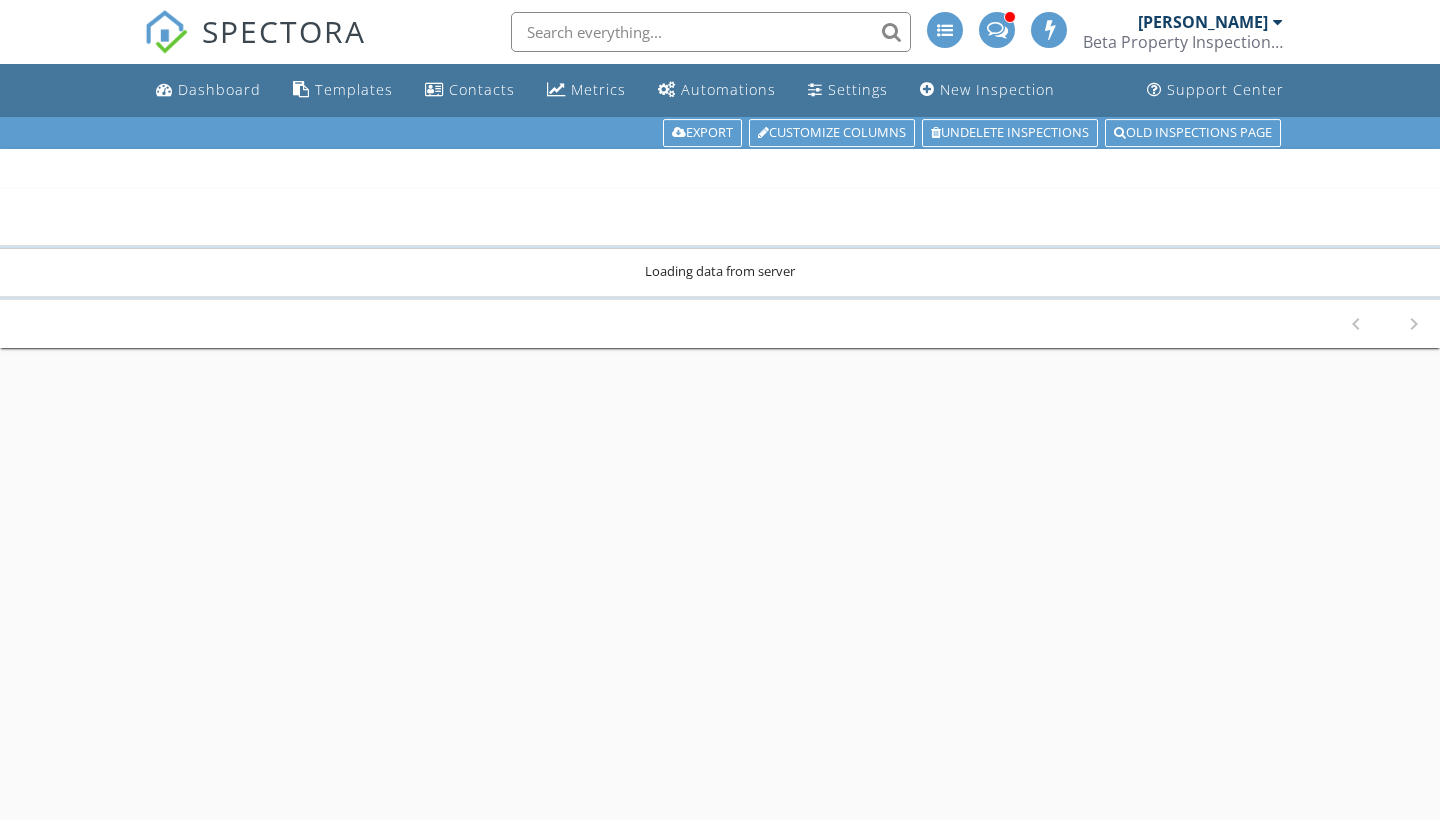 scroll, scrollTop: 0, scrollLeft: 0, axis: both 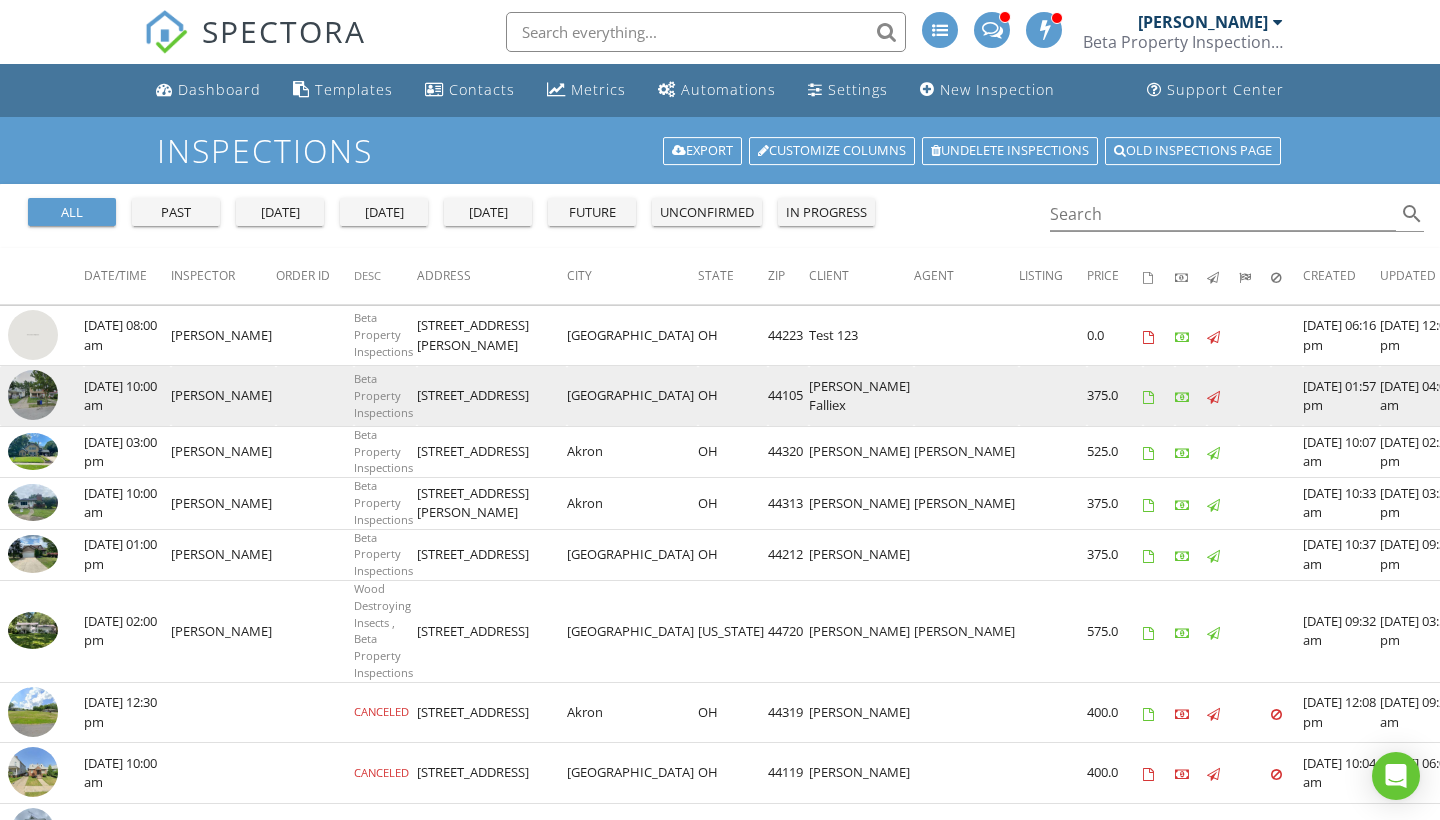 click at bounding box center (33, 395) 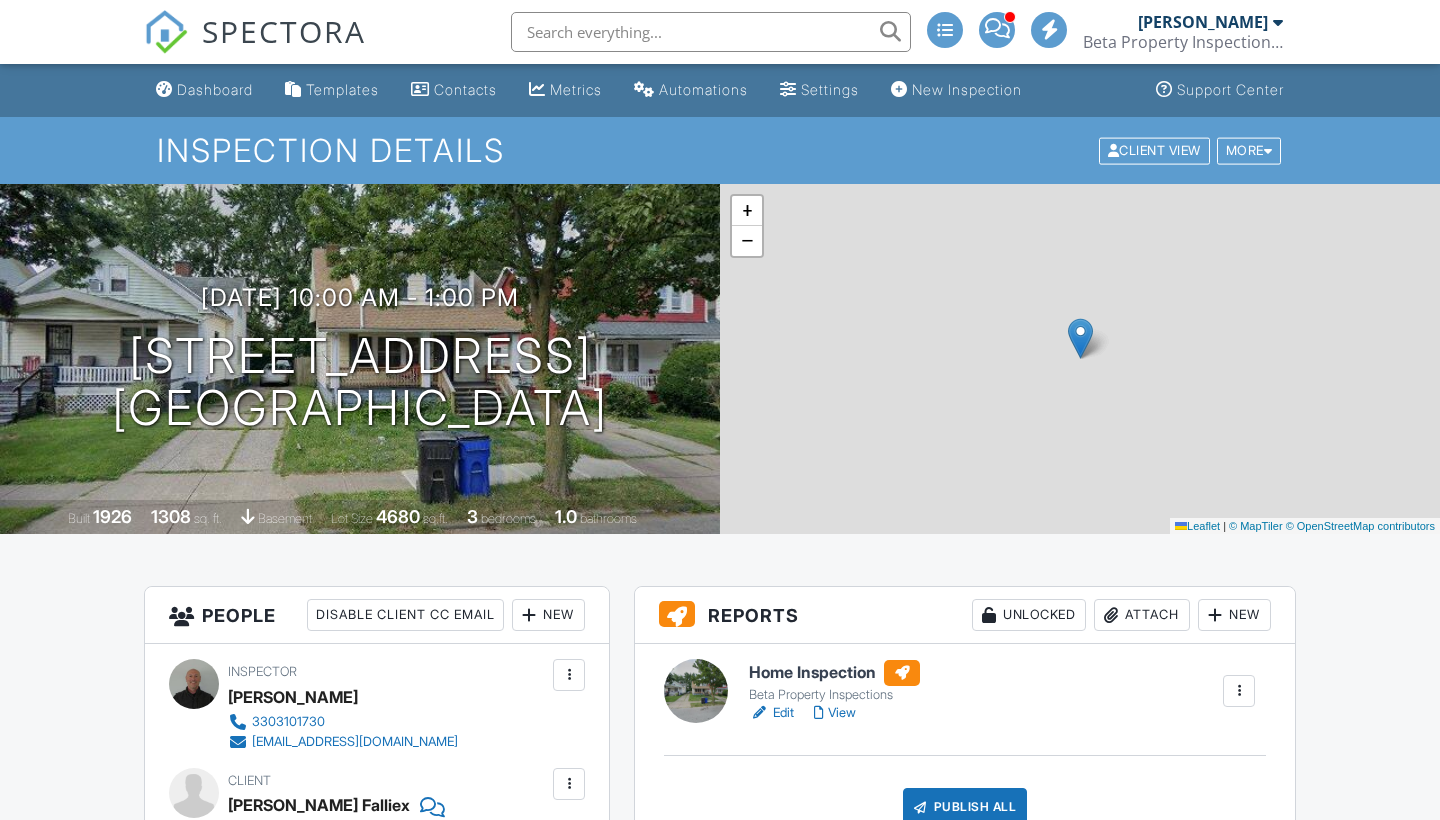 scroll, scrollTop: 0, scrollLeft: 0, axis: both 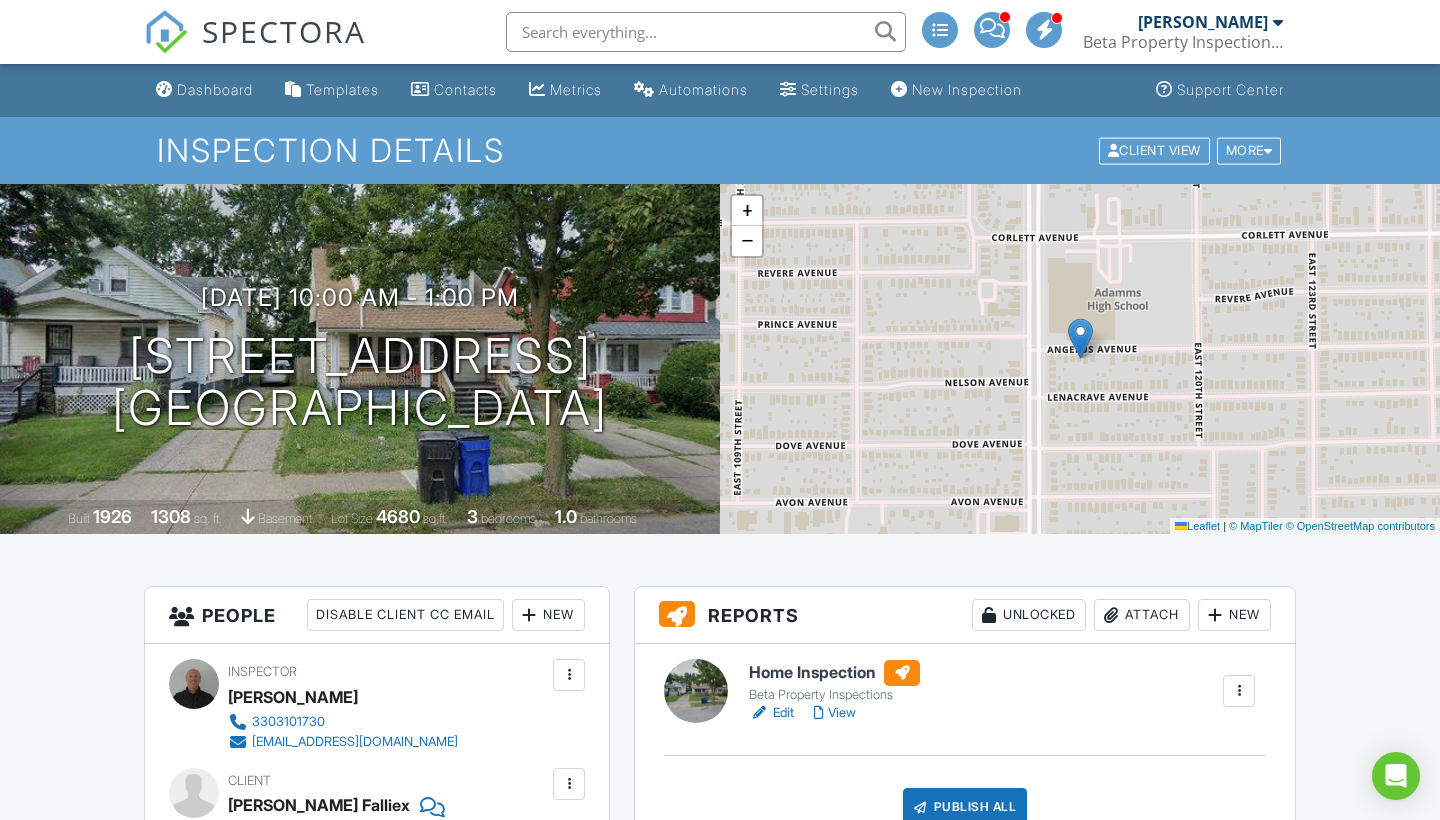 click on "[PERSON_NAME]" at bounding box center [1210, 22] 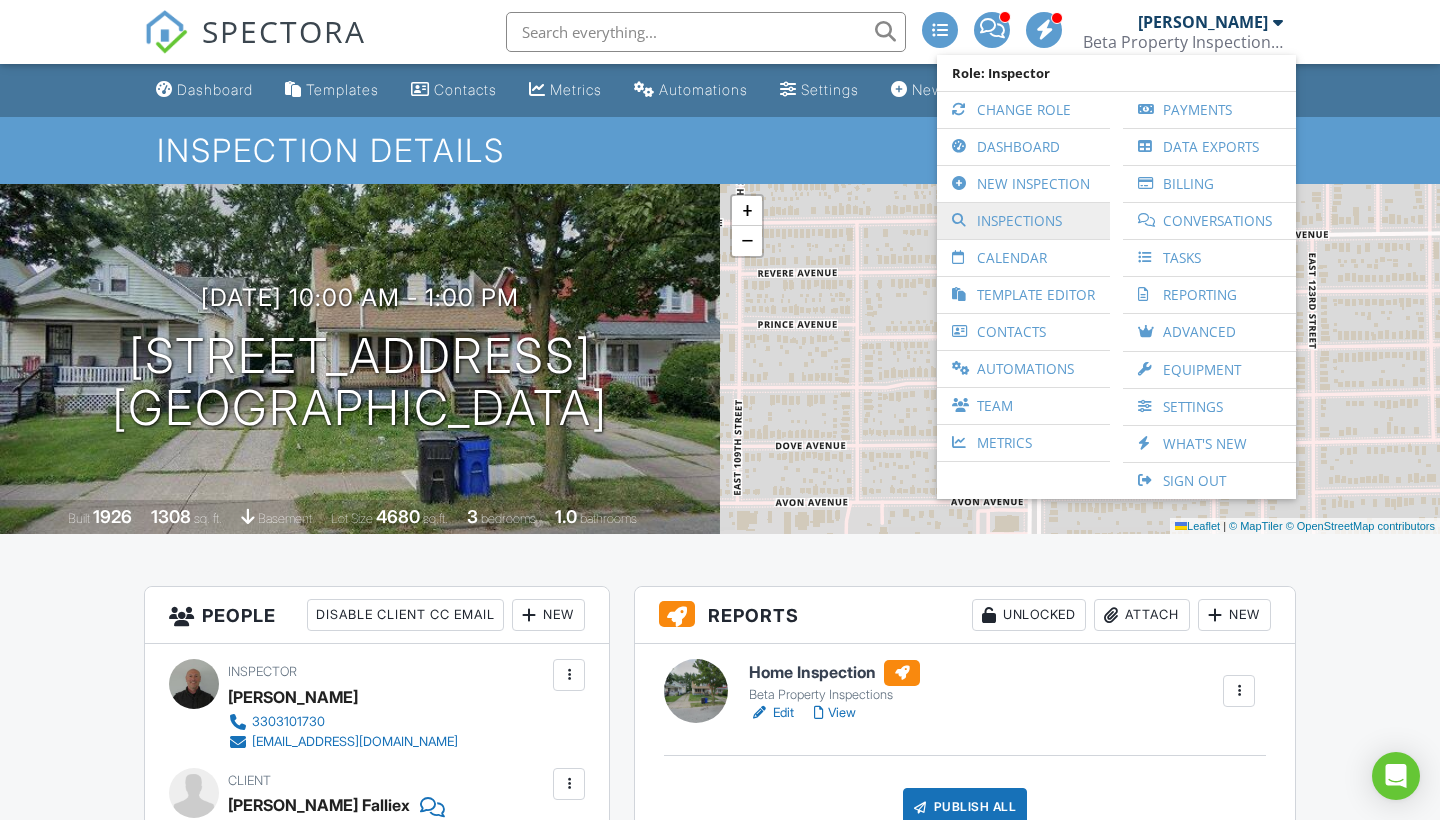 click on "Inspections" at bounding box center [1023, 221] 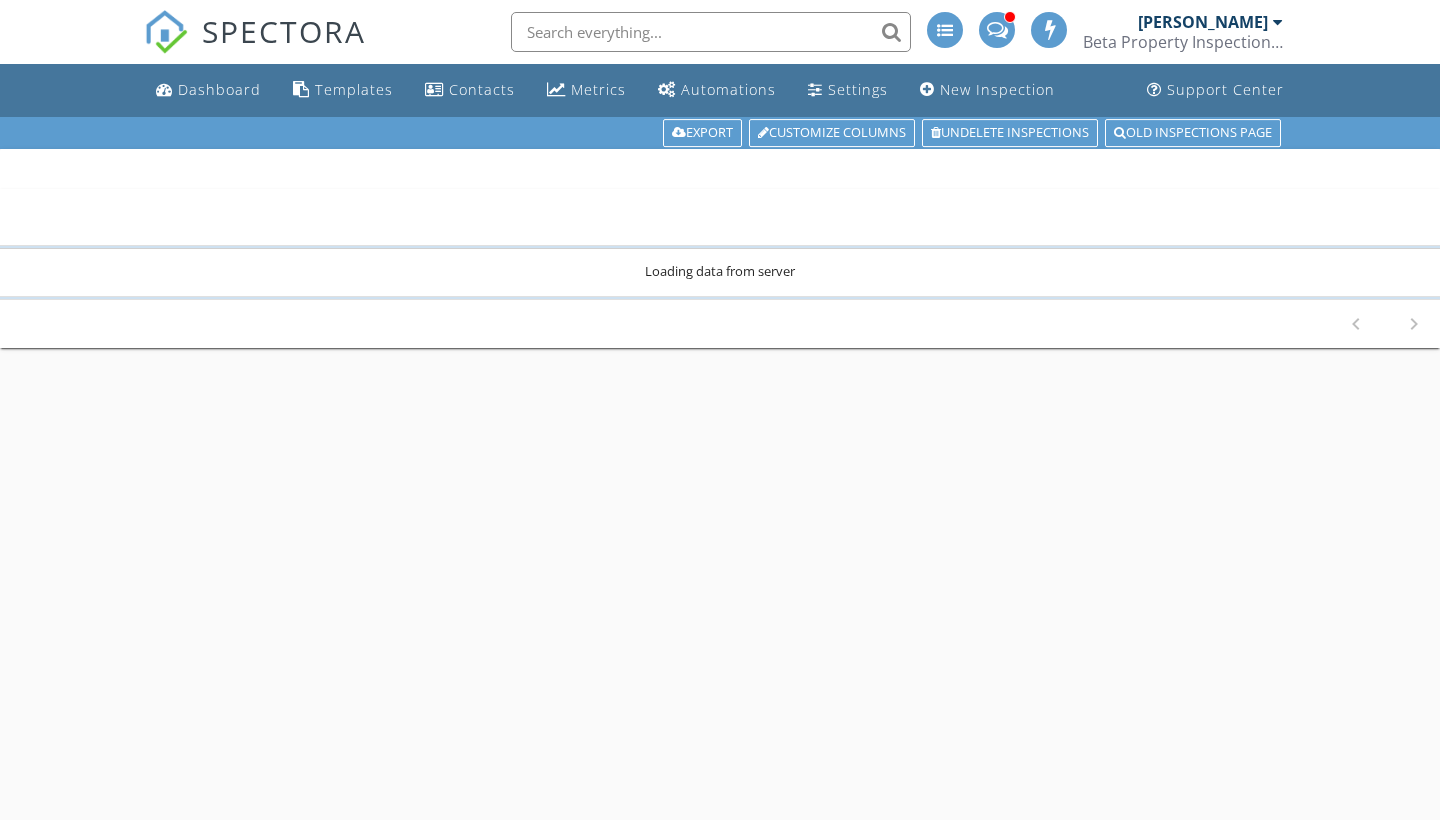 scroll, scrollTop: 0, scrollLeft: 0, axis: both 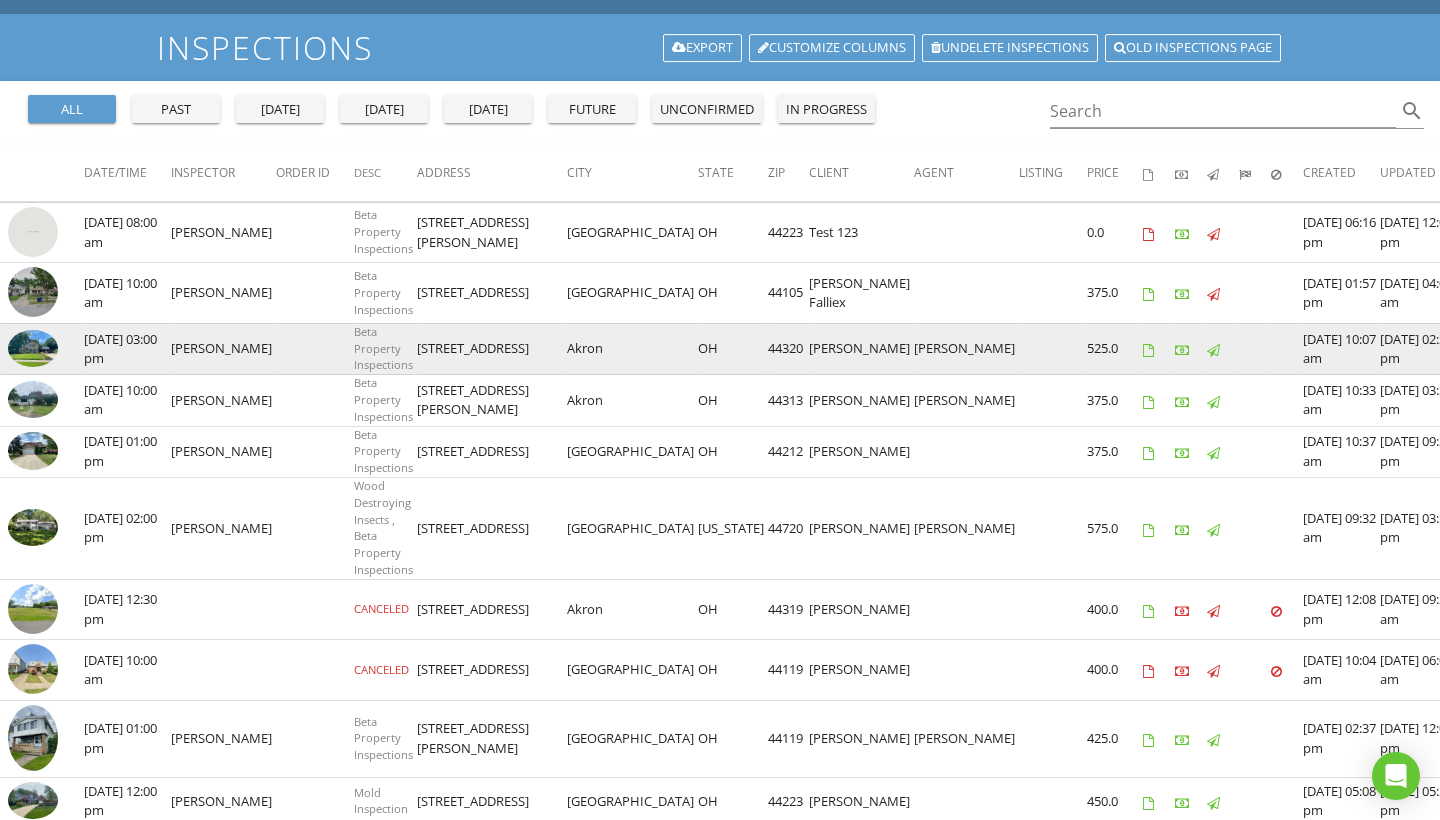 click at bounding box center [33, 348] 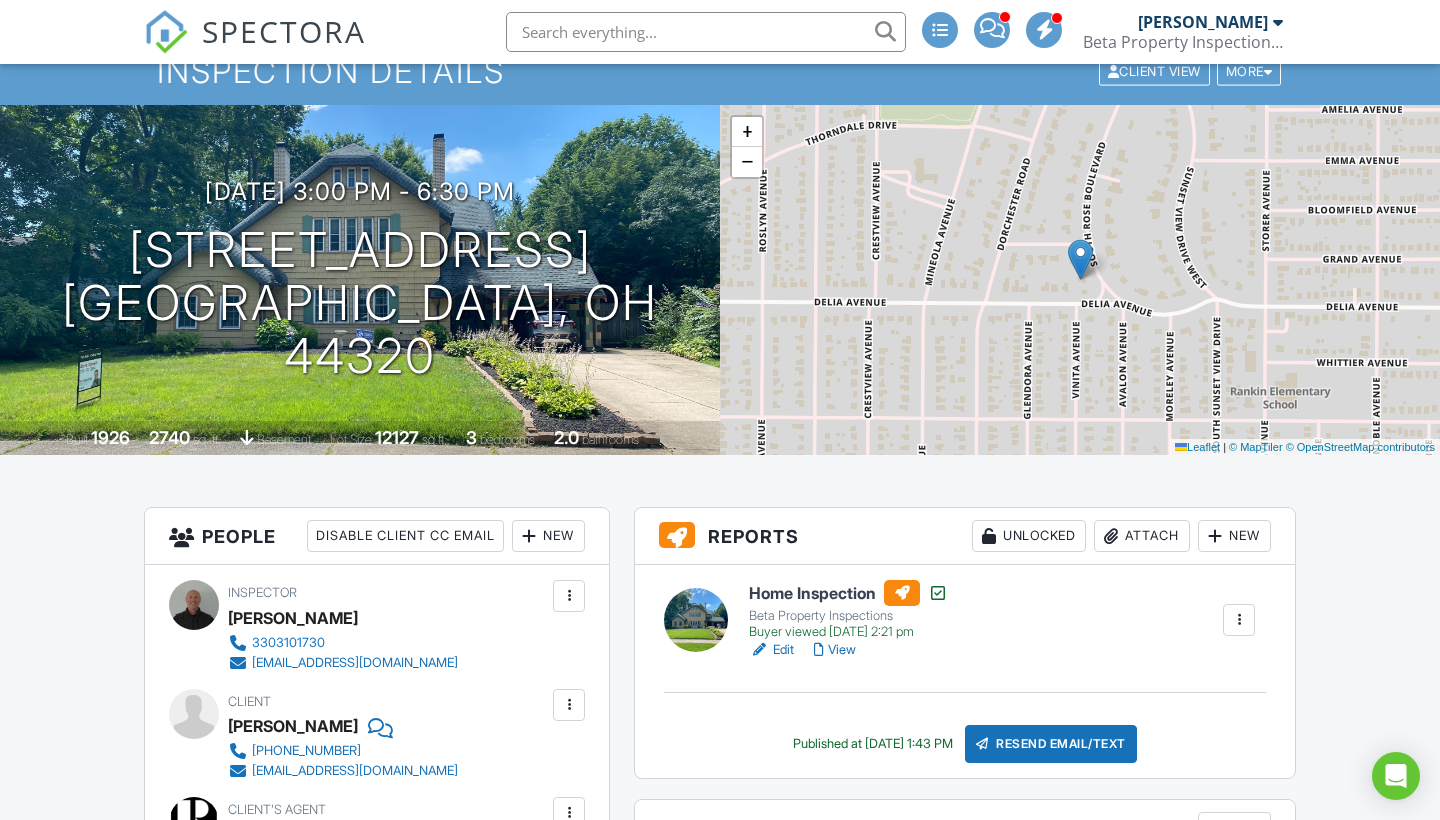 scroll, scrollTop: 137, scrollLeft: 1, axis: both 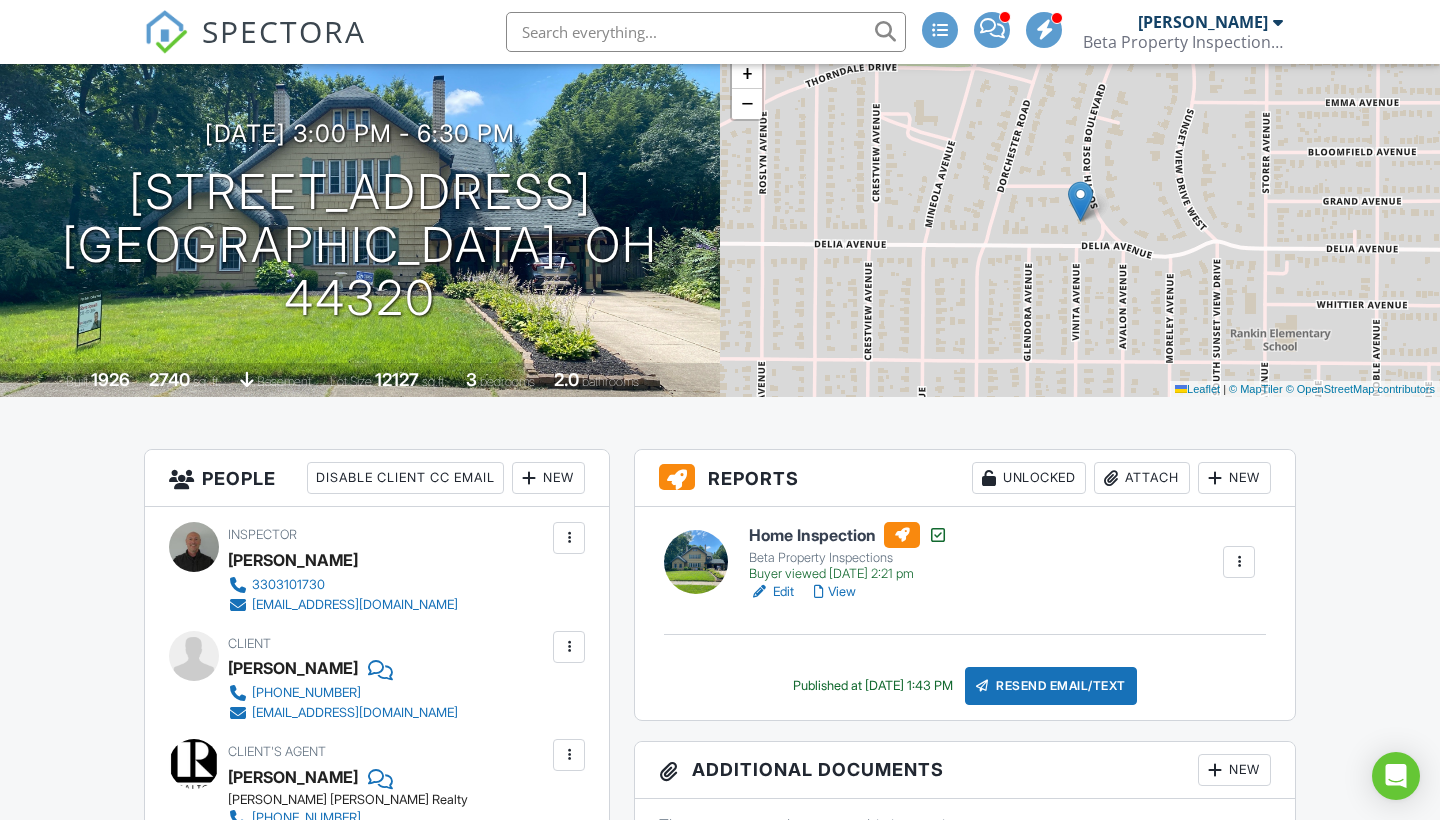 click at bounding box center [1239, 562] 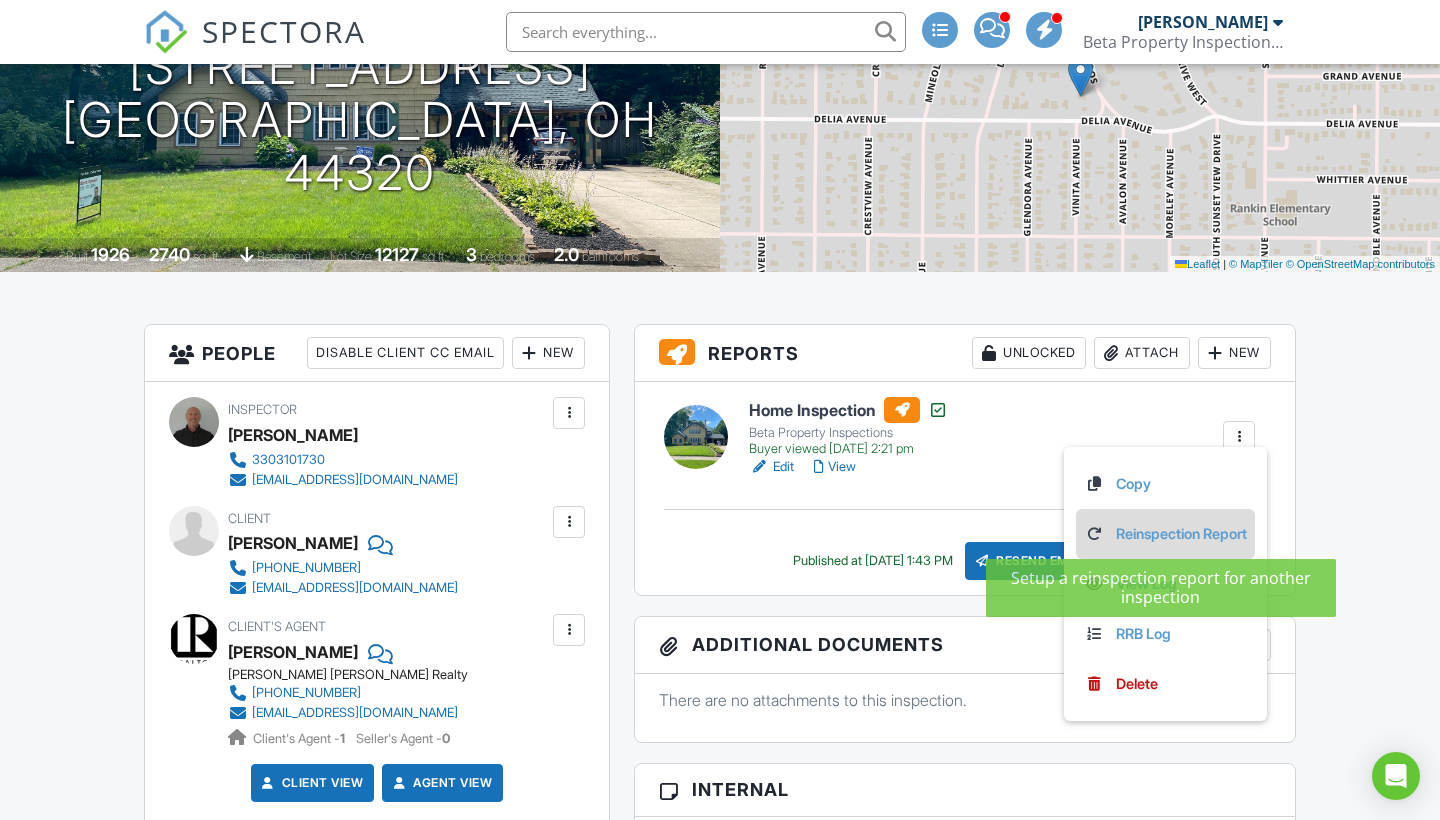 scroll, scrollTop: 264, scrollLeft: 0, axis: vertical 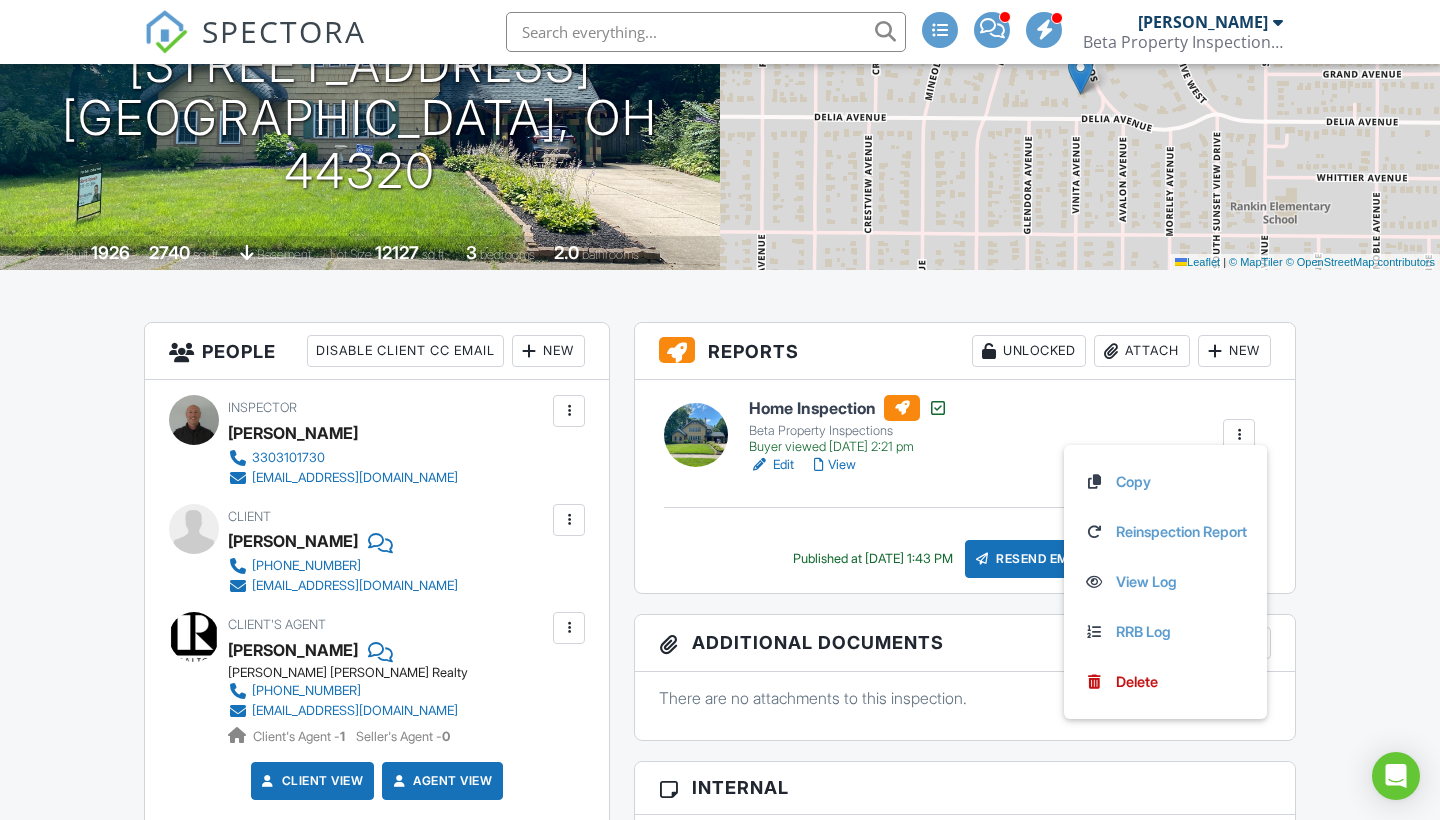 click on "Dashboard
Templates
Contacts
Metrics
Automations
Settings
New Inspection
Support Center
Inspection Details
Client View
More
Property Details
Reschedule
Reorder / Copy
Share
Cancel
Delete
Print Order
Convert to V9
View Change Log
07/08/2025  3:00 pm
- 6:30 pm
460 S Rose Blvd
Akron, OH 44320
Built
1926
2740
sq. ft.
basement
Lot Size
12127
sq.ft.
3
bedrooms
2.0
bathrooms
+ −  Leaflet   |   © MapTiler   © OpenStreetMap contributors
All emails and texts are disabled for this inspection!
Turn on emails and texts
Reports
Unlocked
Attach
New
Home Inspection
Beta Property Inspections
Buyer viewed 07/09/2025  2:21 pm" at bounding box center (720, 1679) 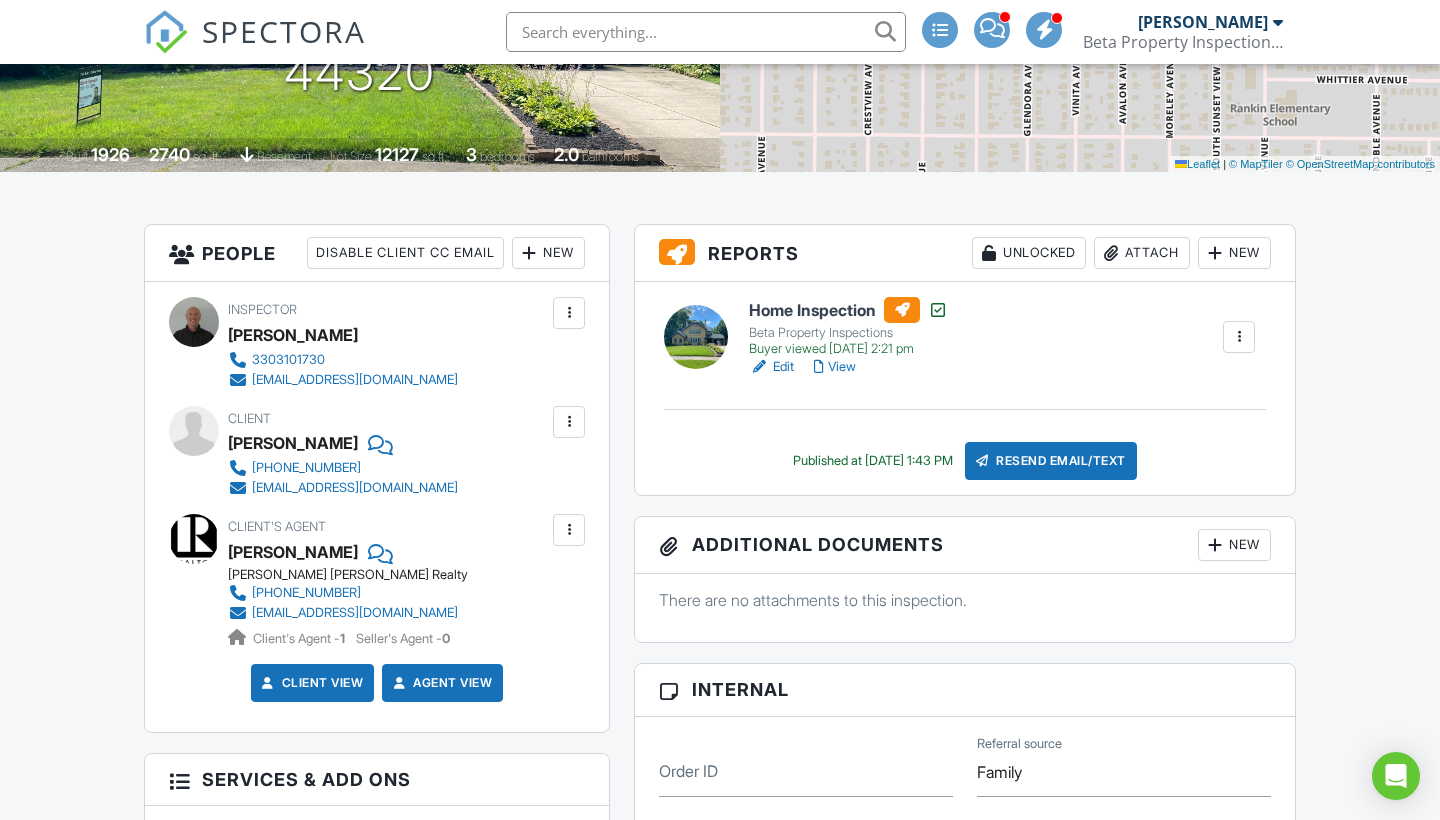 scroll, scrollTop: 359, scrollLeft: 0, axis: vertical 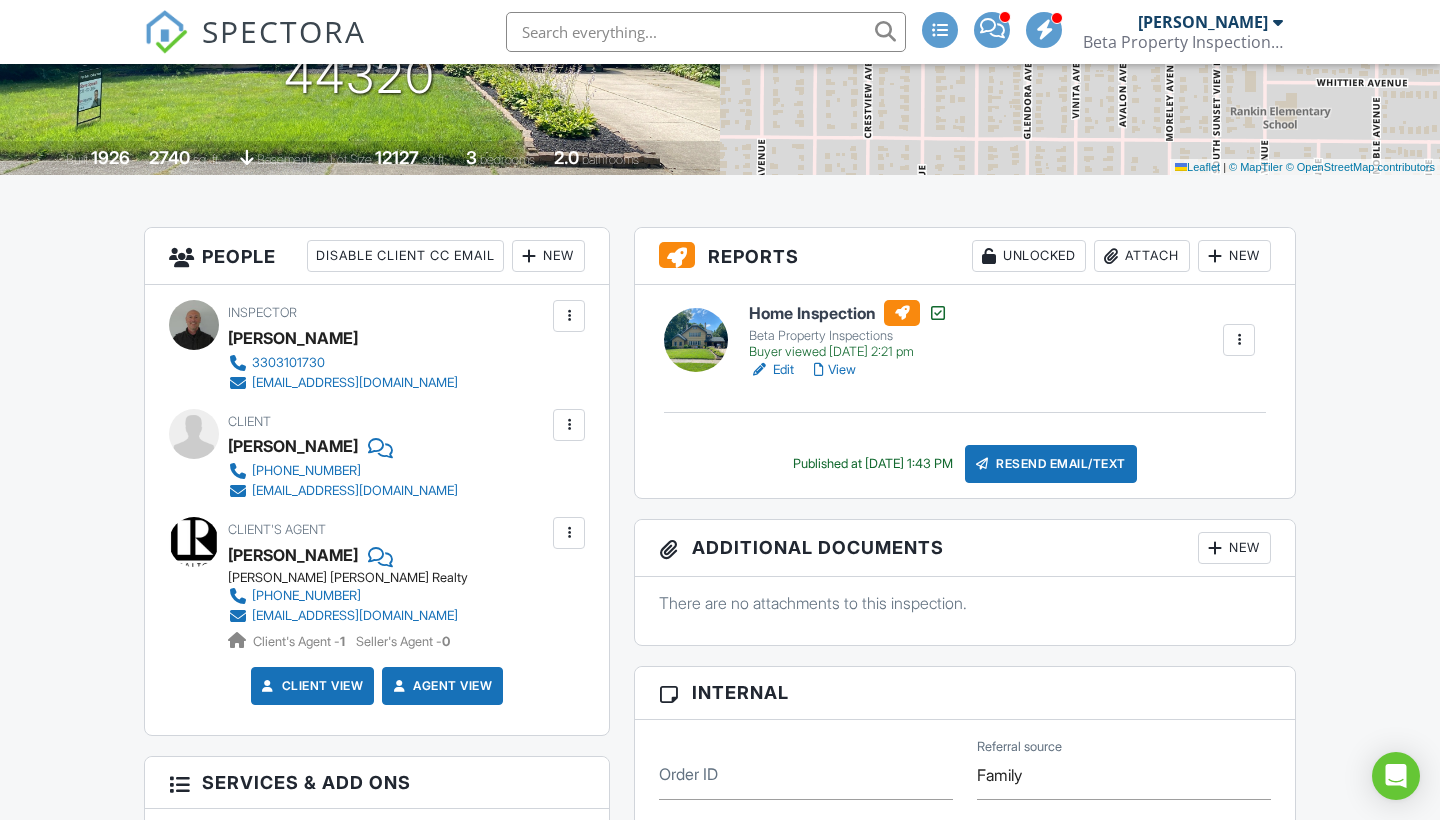 click on "Home Inspection" at bounding box center (848, 313) 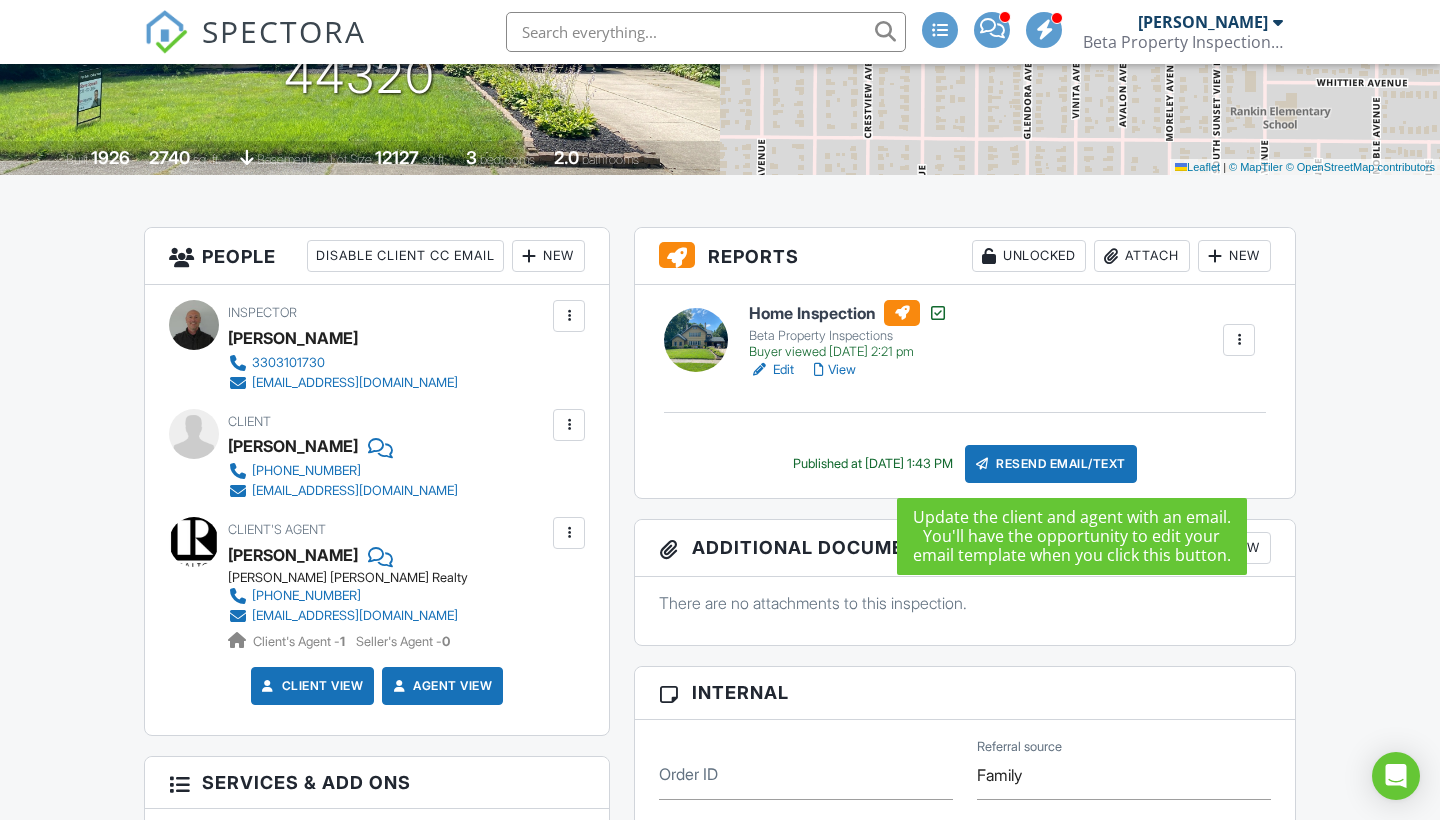 click on "Resend Email/Text" at bounding box center [1051, 464] 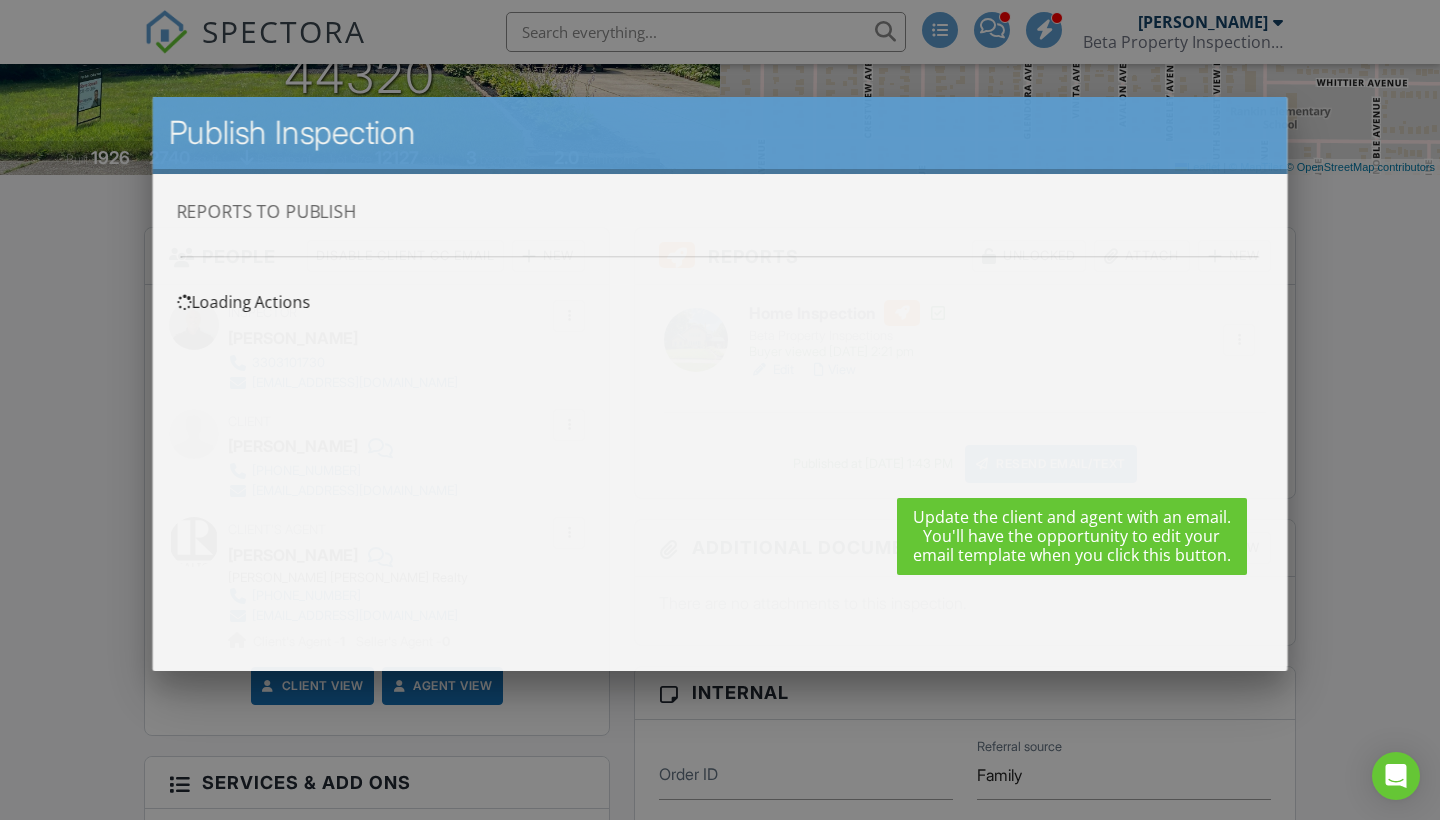scroll, scrollTop: 0, scrollLeft: 0, axis: both 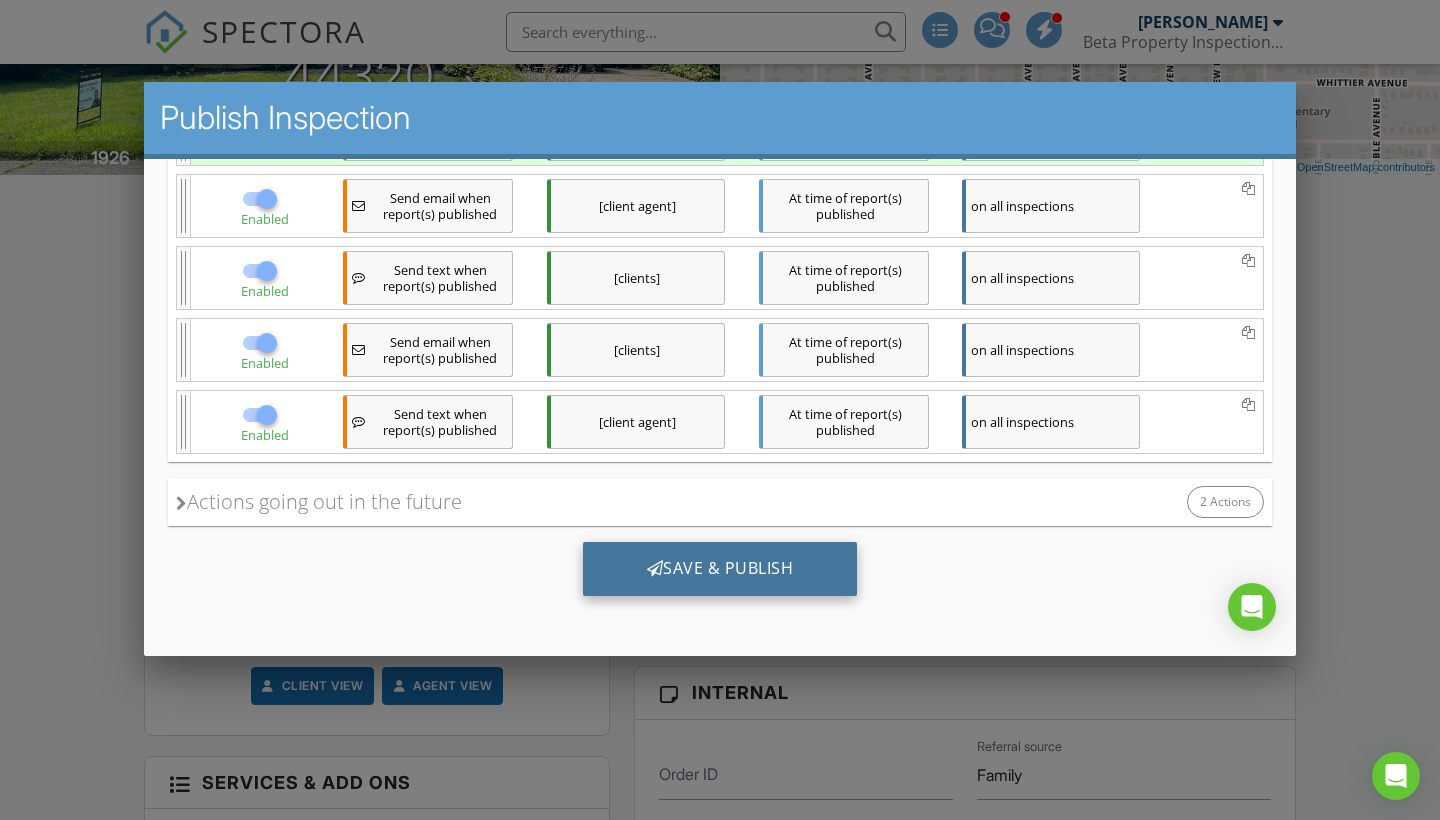 click on "Save & Publish" at bounding box center (720, 569) 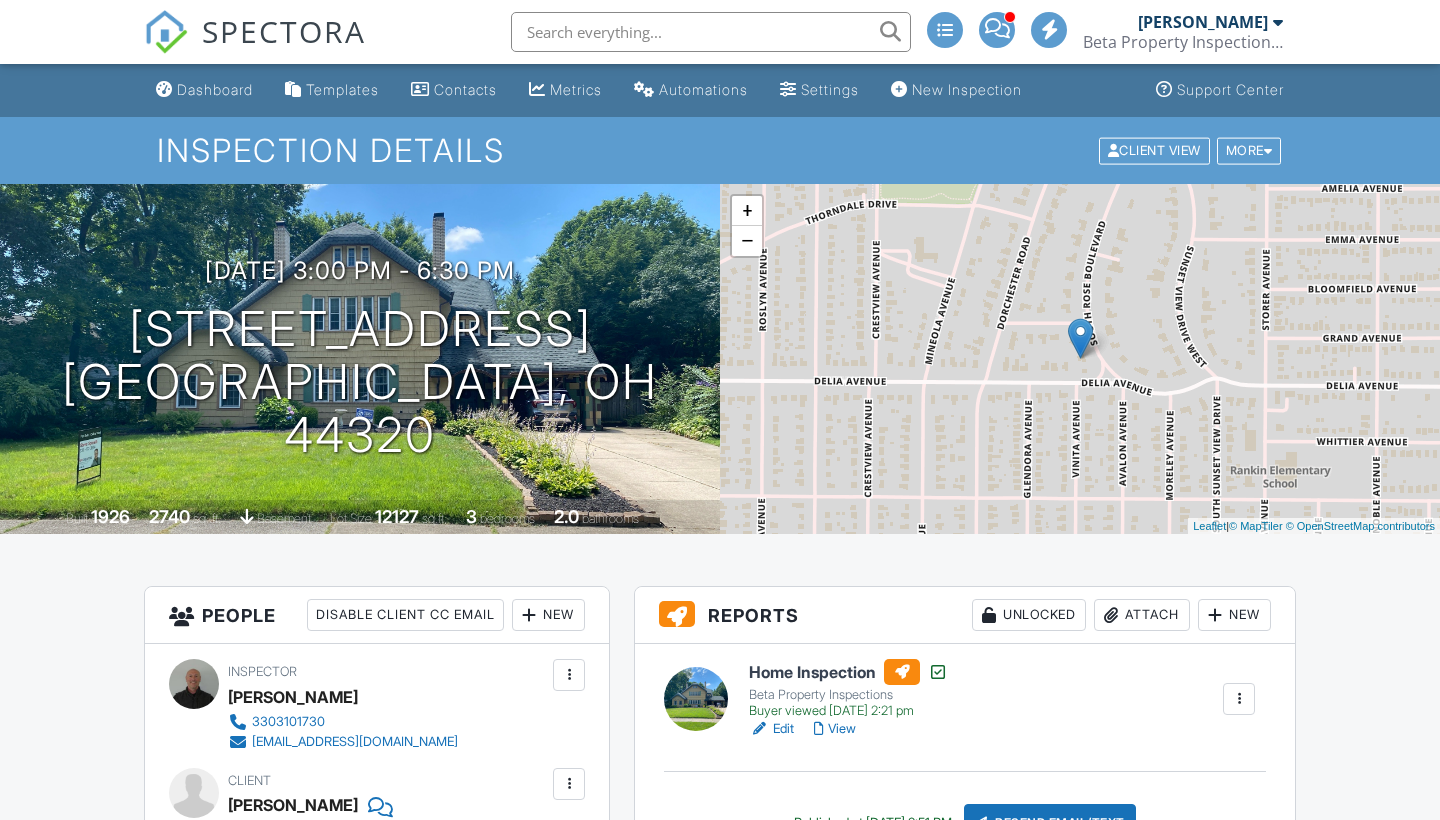 scroll, scrollTop: 0, scrollLeft: 0, axis: both 